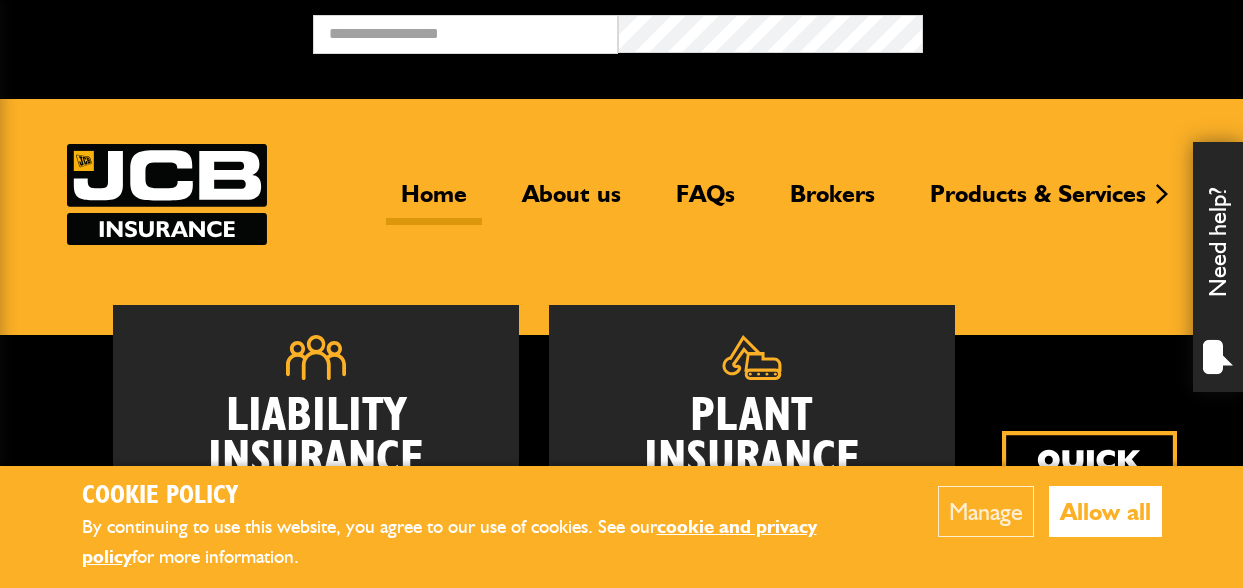 scroll, scrollTop: 0, scrollLeft: 0, axis: both 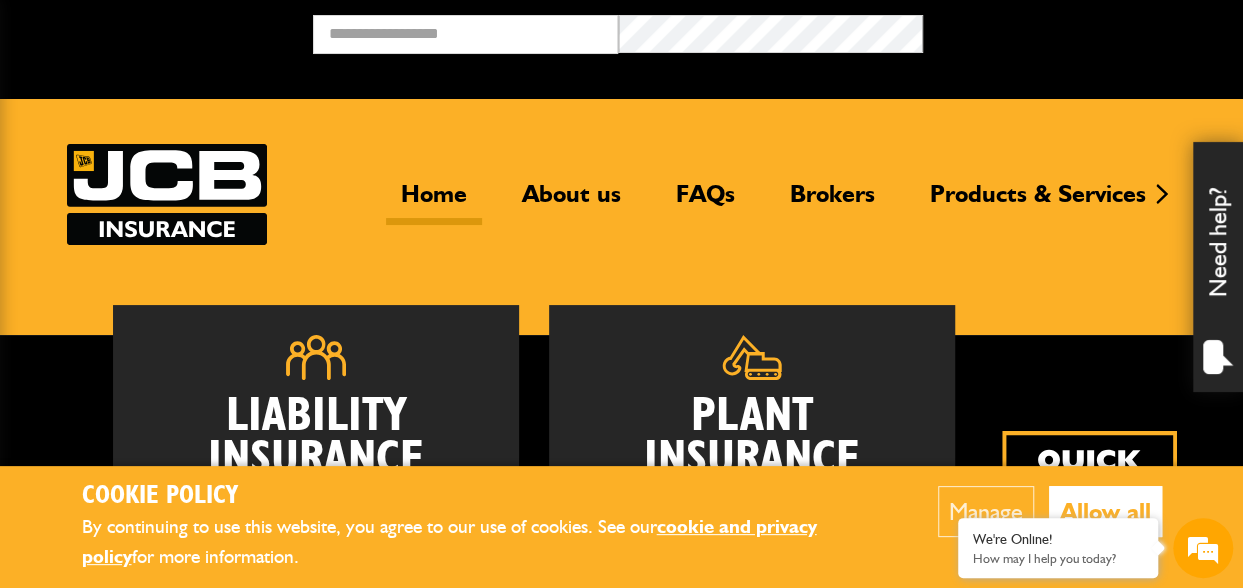click on "Allow all" at bounding box center (1105, 511) 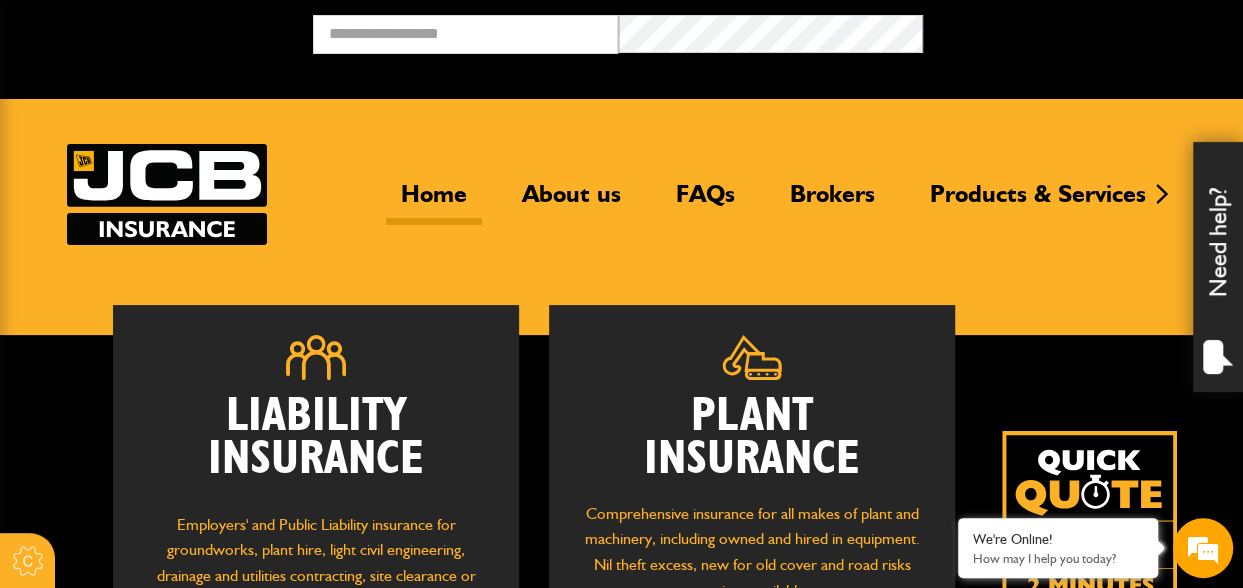 scroll, scrollTop: 0, scrollLeft: 0, axis: both 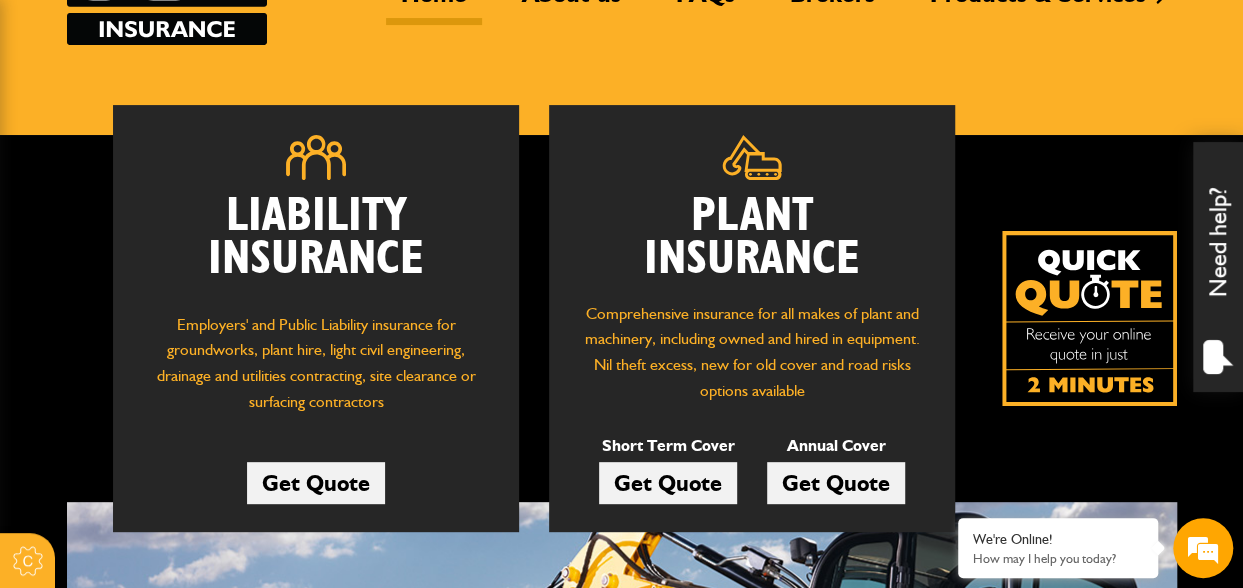 click on "Get Quote" at bounding box center (668, 483) 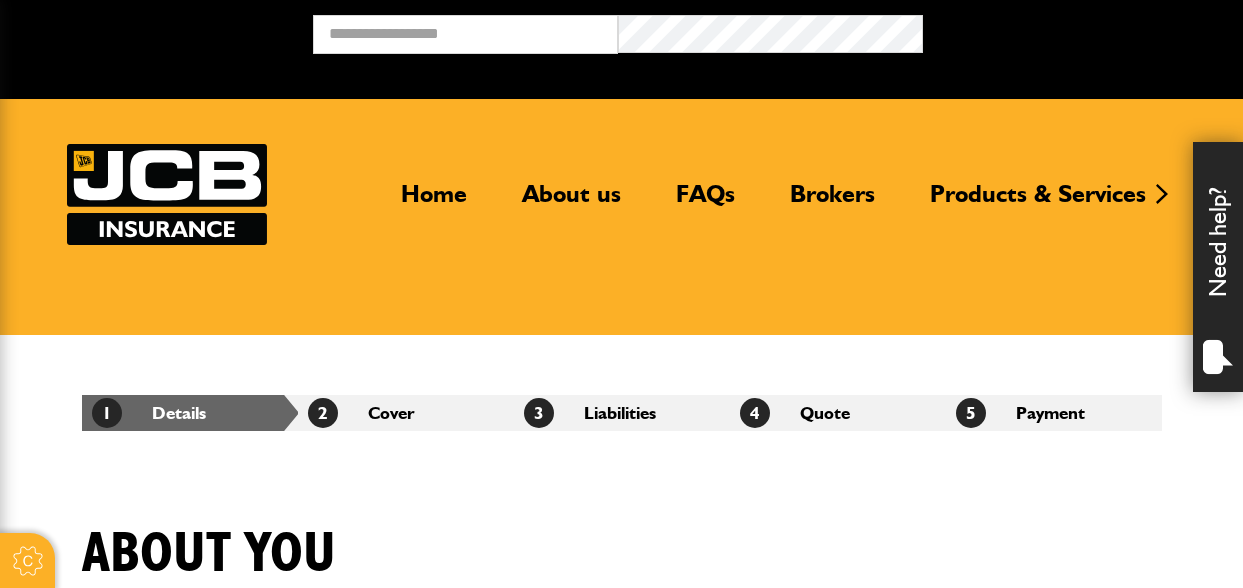 scroll, scrollTop: 0, scrollLeft: 0, axis: both 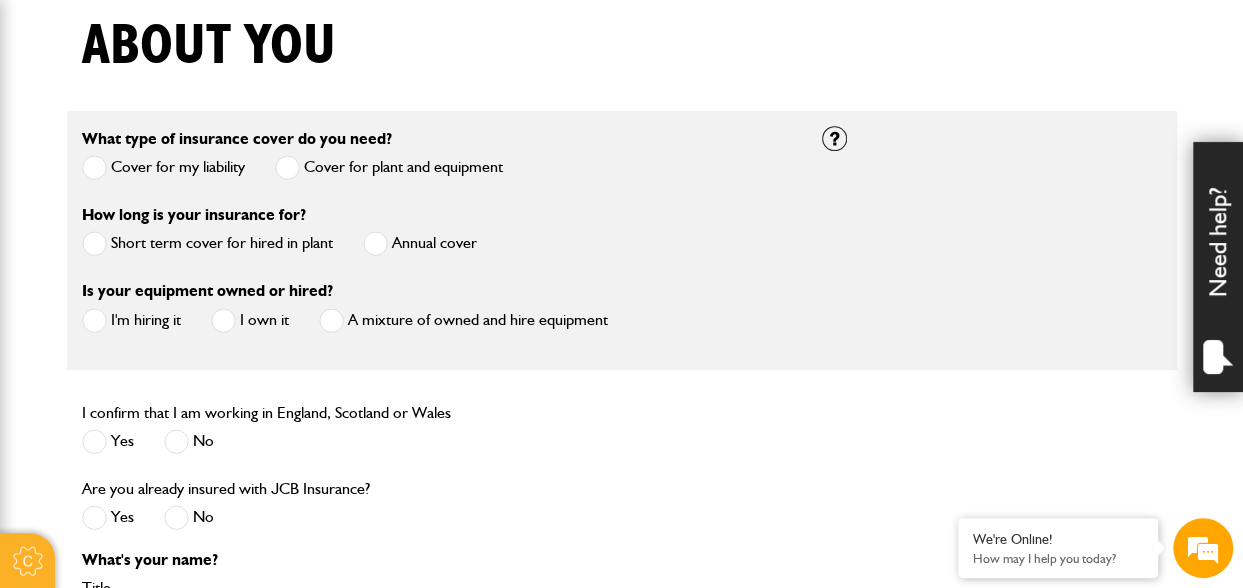 click at bounding box center (94, 243) 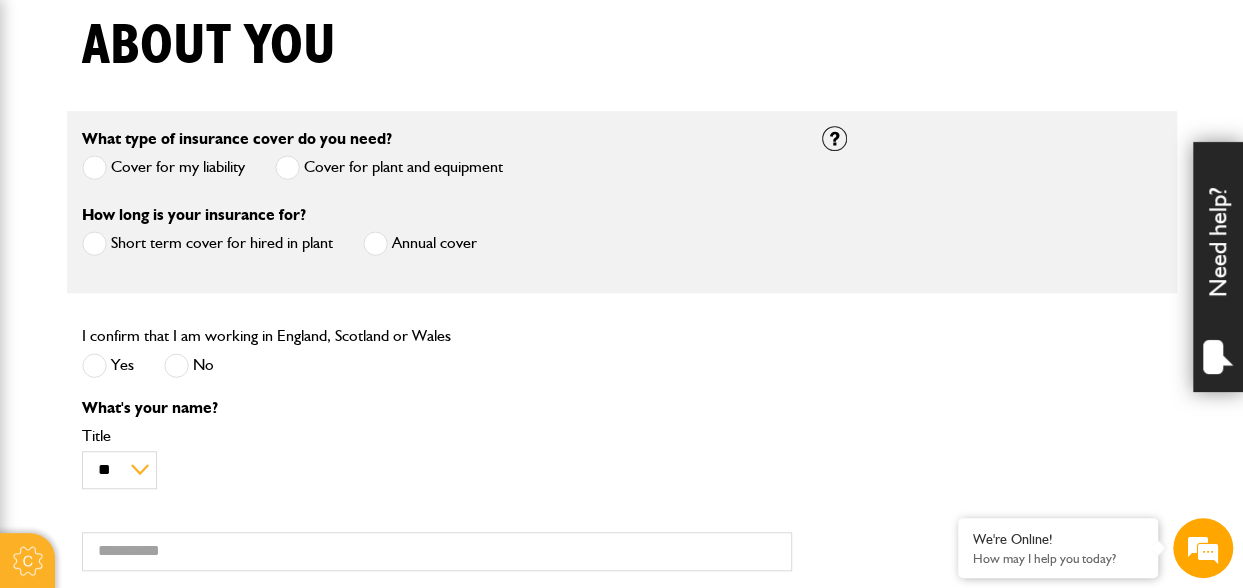 click at bounding box center [375, 243] 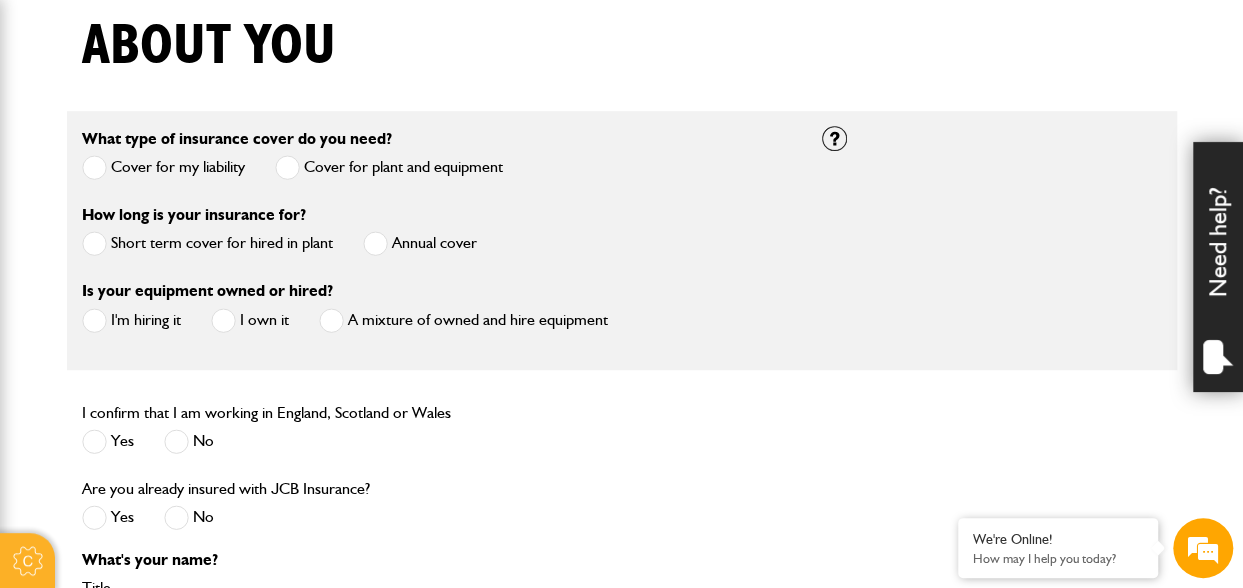 click at bounding box center [94, 243] 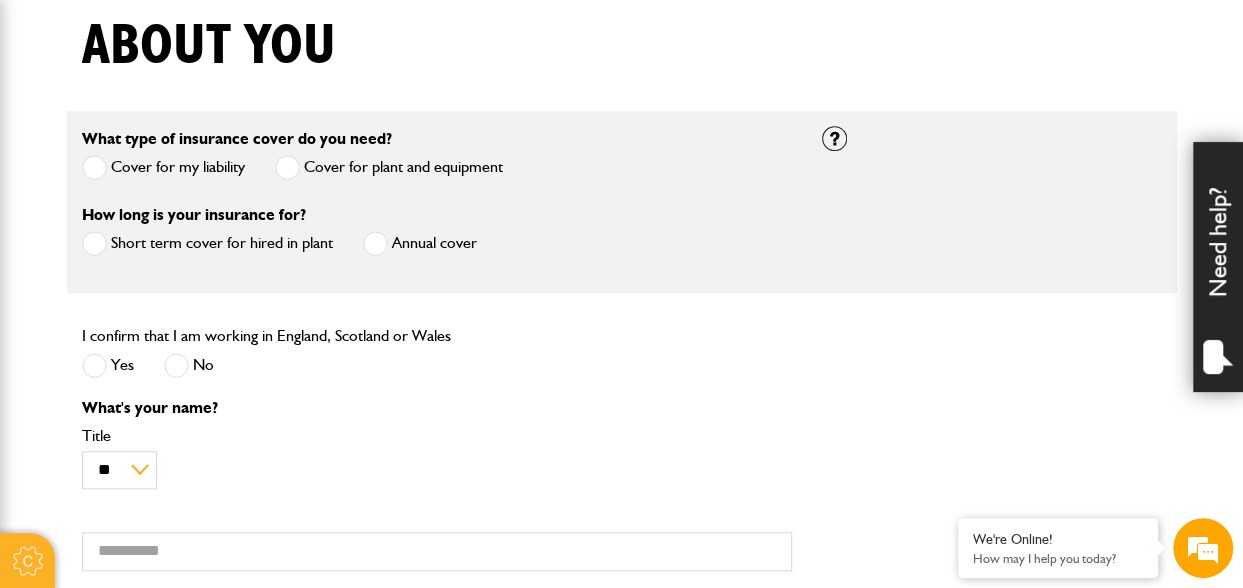 click at bounding box center (94, 365) 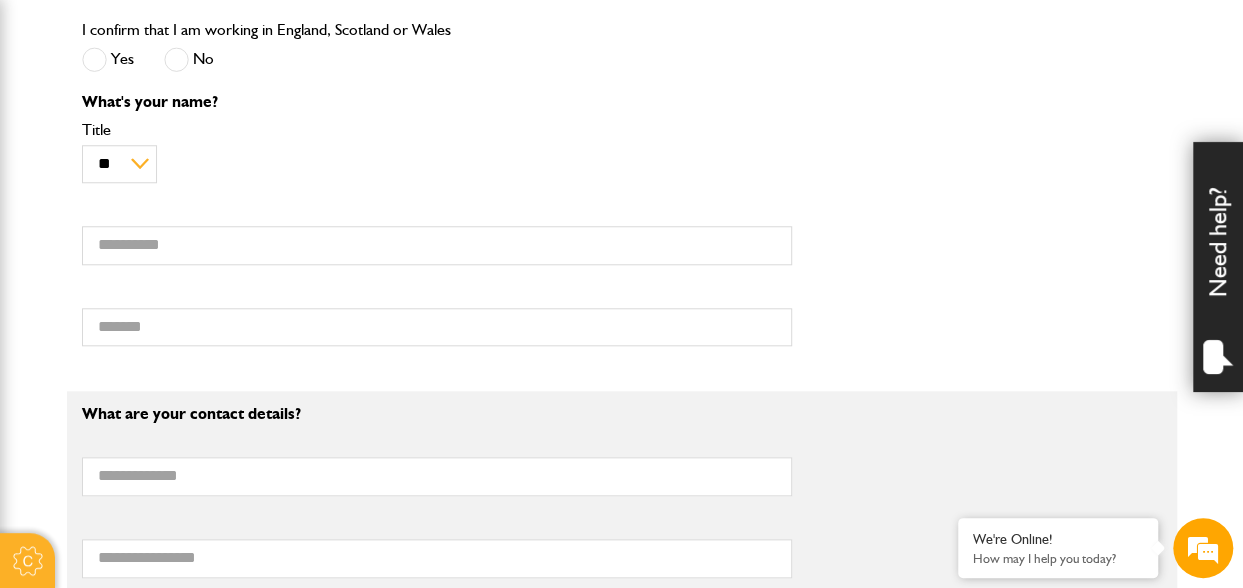 scroll, scrollTop: 815, scrollLeft: 0, axis: vertical 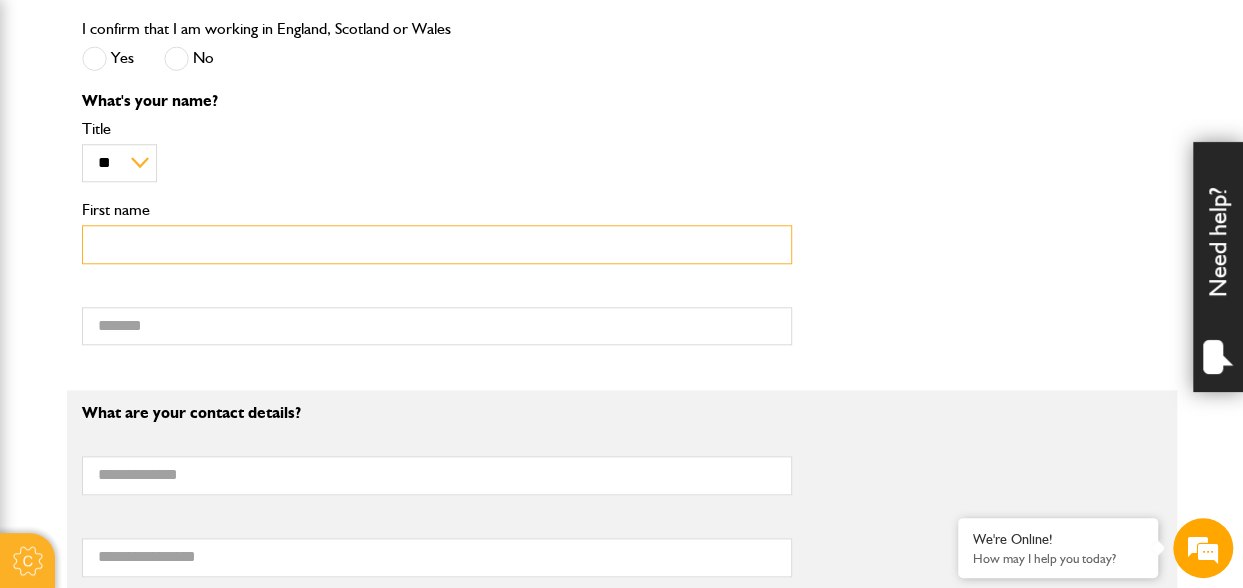 click on "First name" at bounding box center (437, 244) 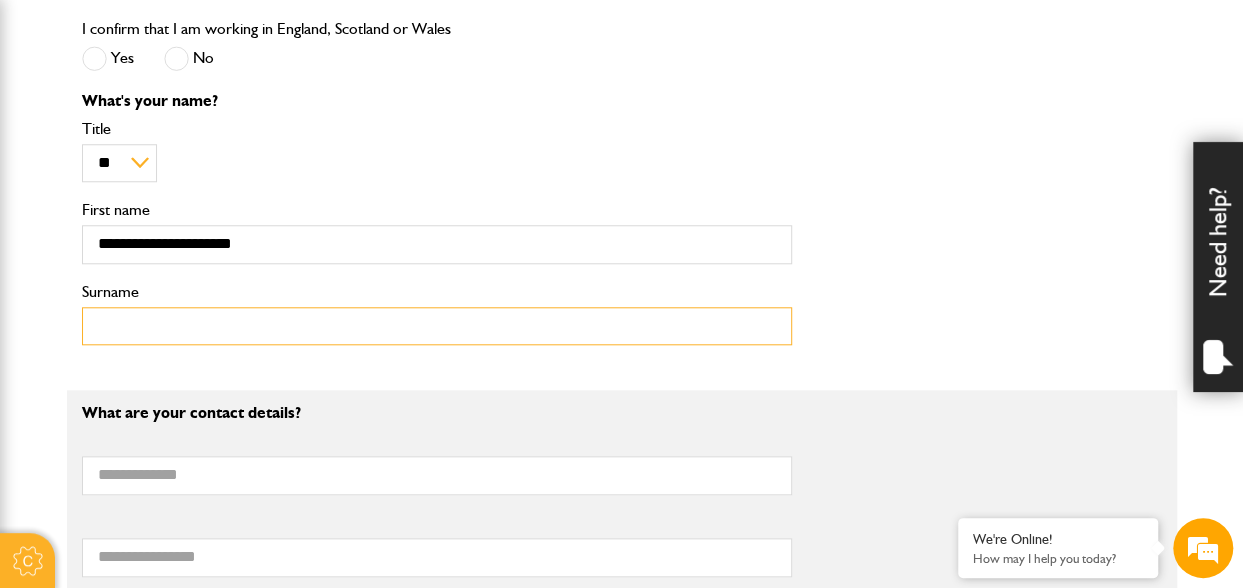 type on "*****" 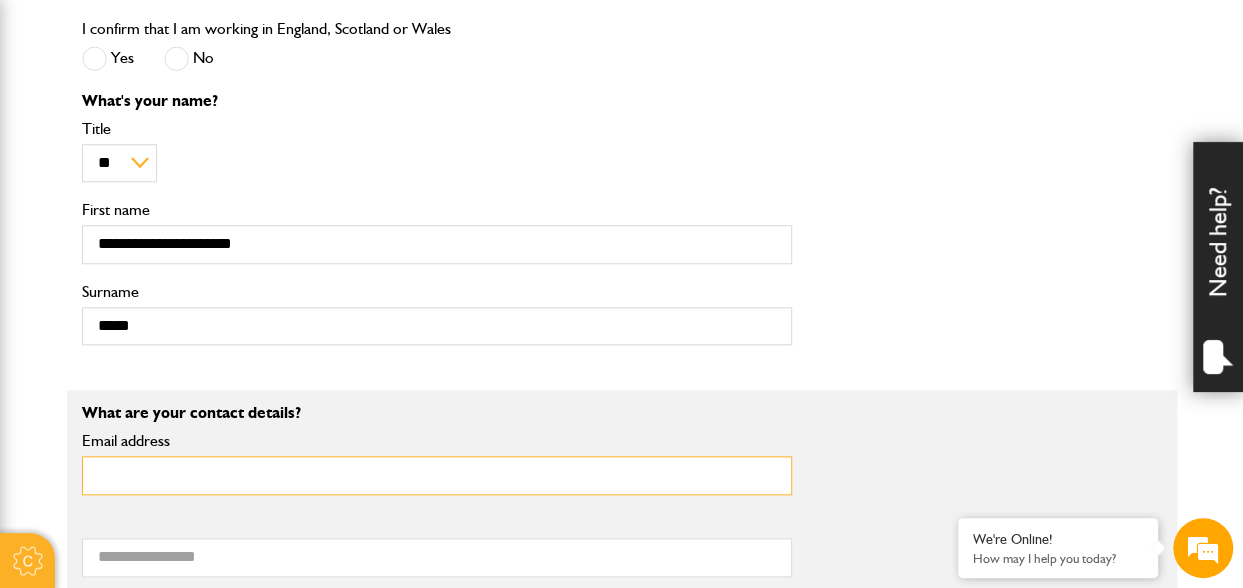 type on "**********" 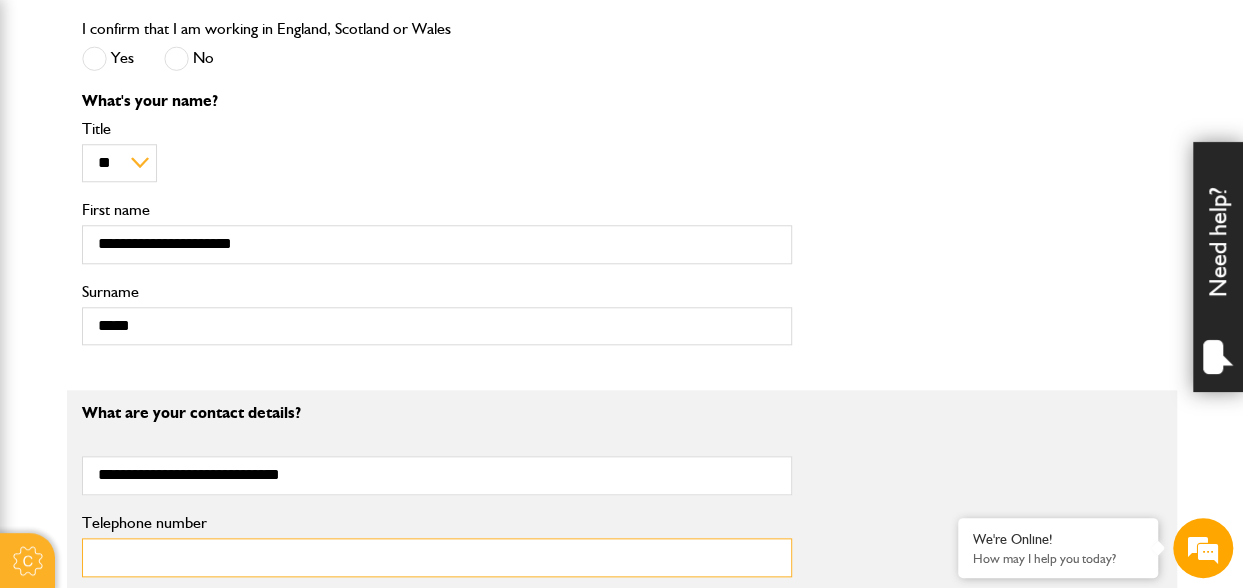 type on "**********" 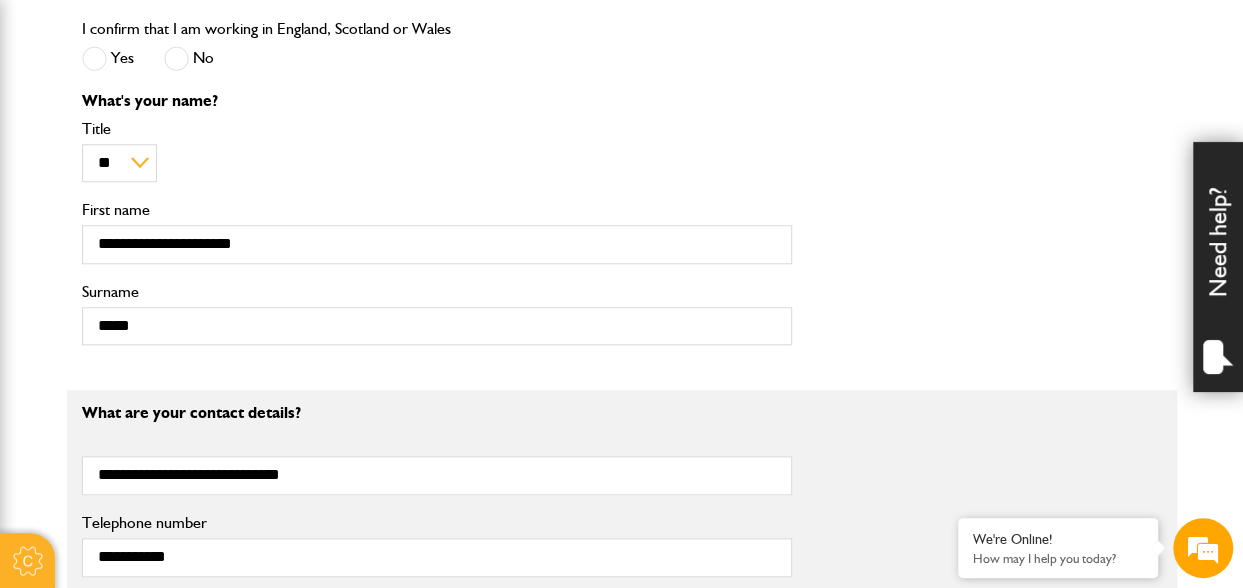 type on "**********" 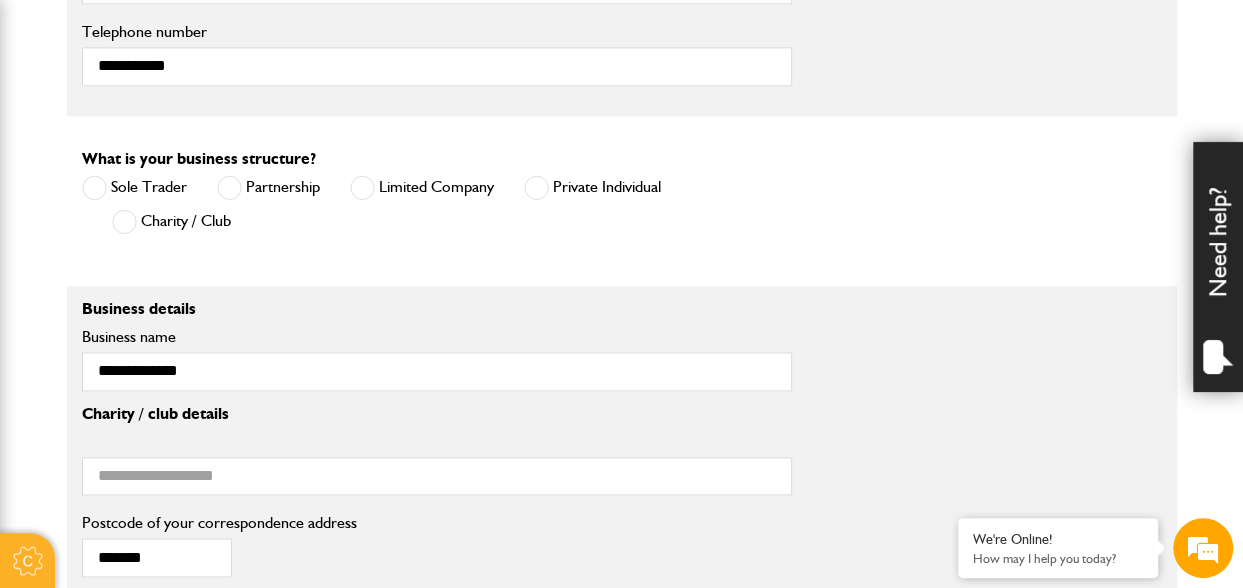 scroll, scrollTop: 1315, scrollLeft: 0, axis: vertical 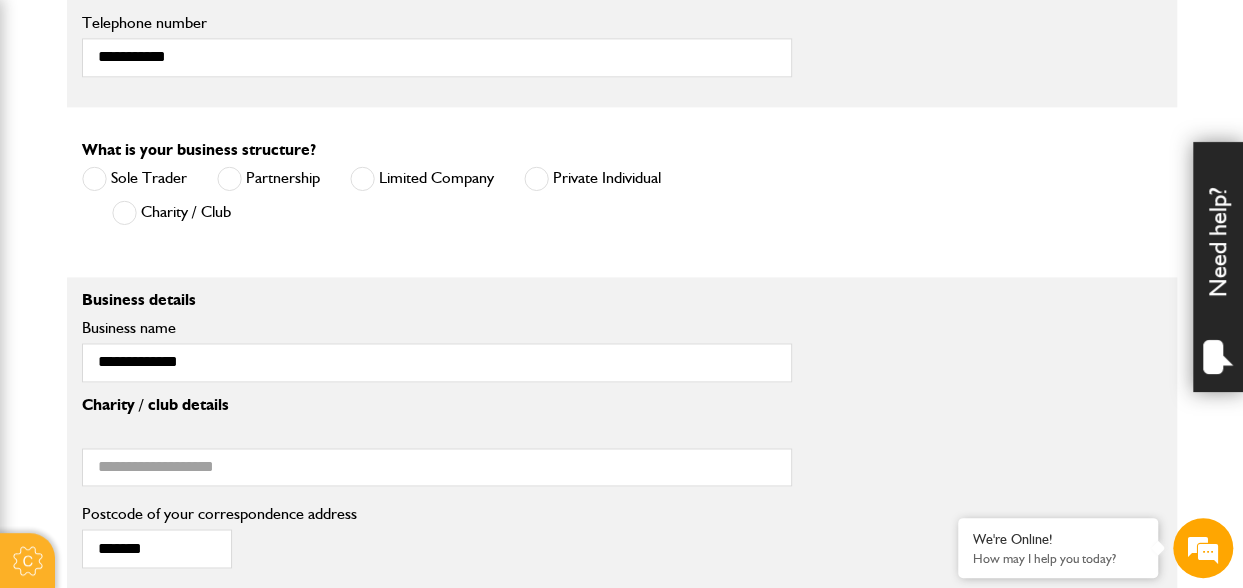 click at bounding box center (94, 178) 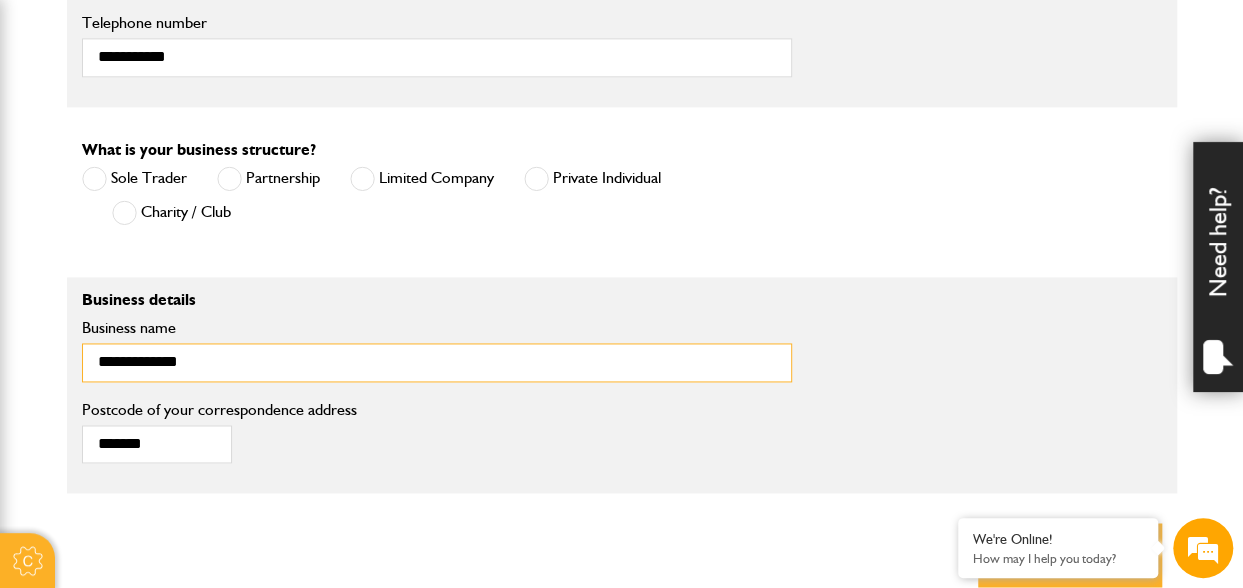click on "**********" at bounding box center [437, 362] 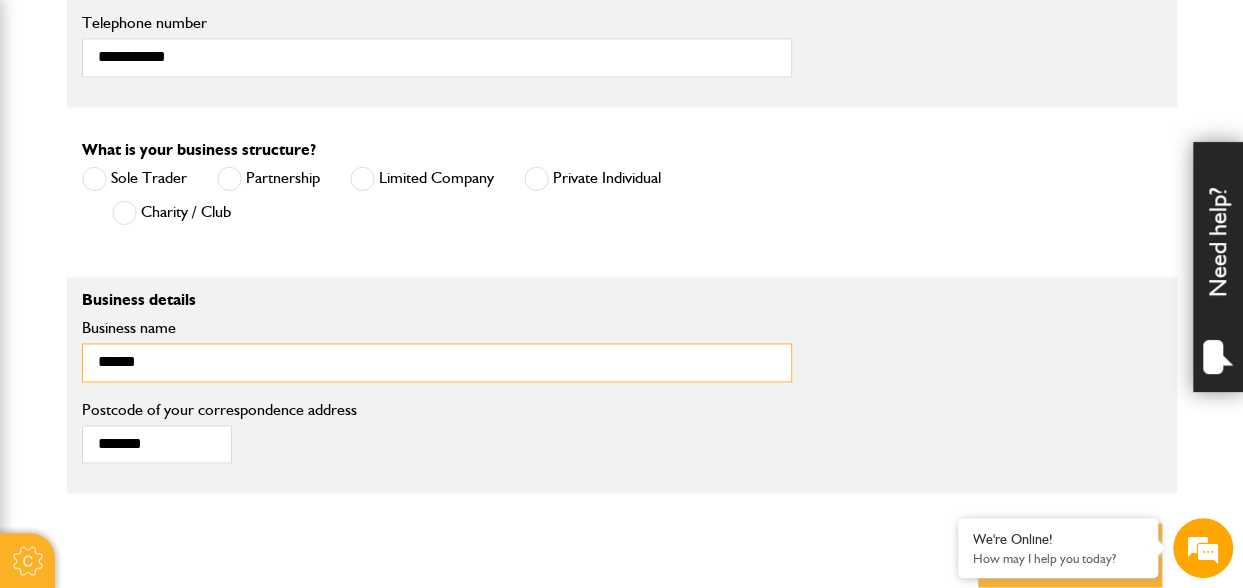 type on "**********" 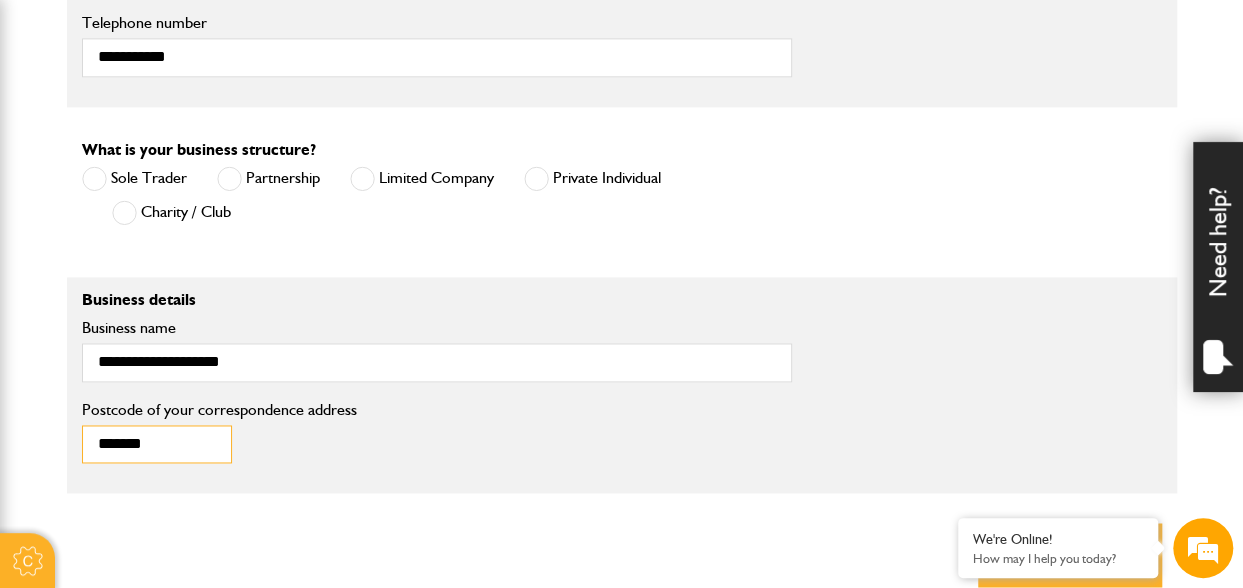 click on "*******" at bounding box center [157, 444] 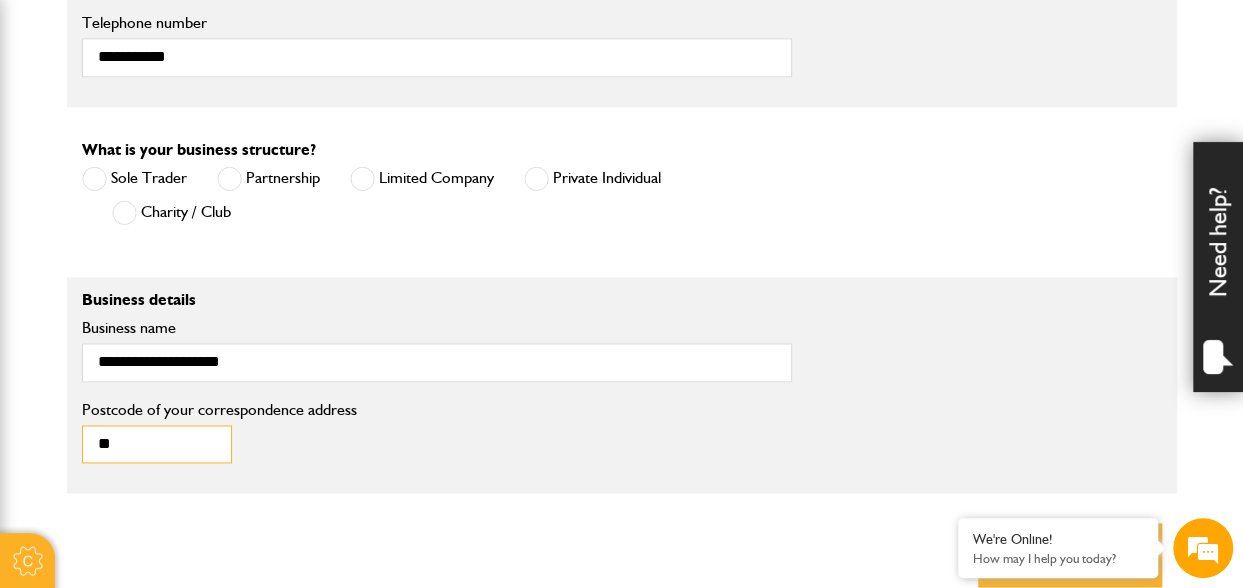 type on "*" 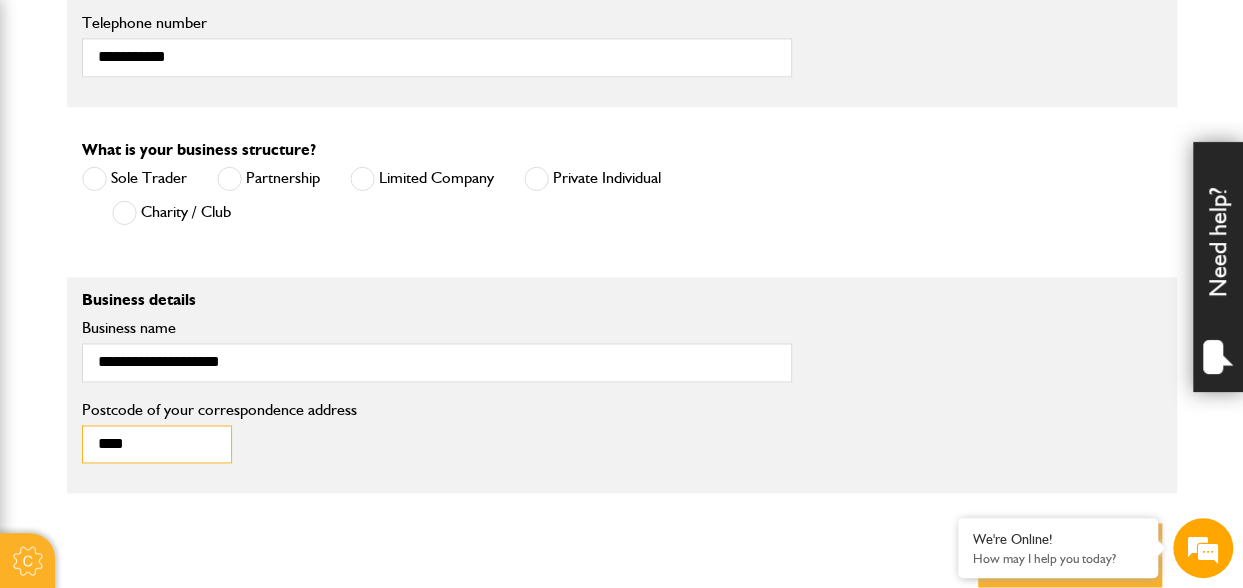 type on "********" 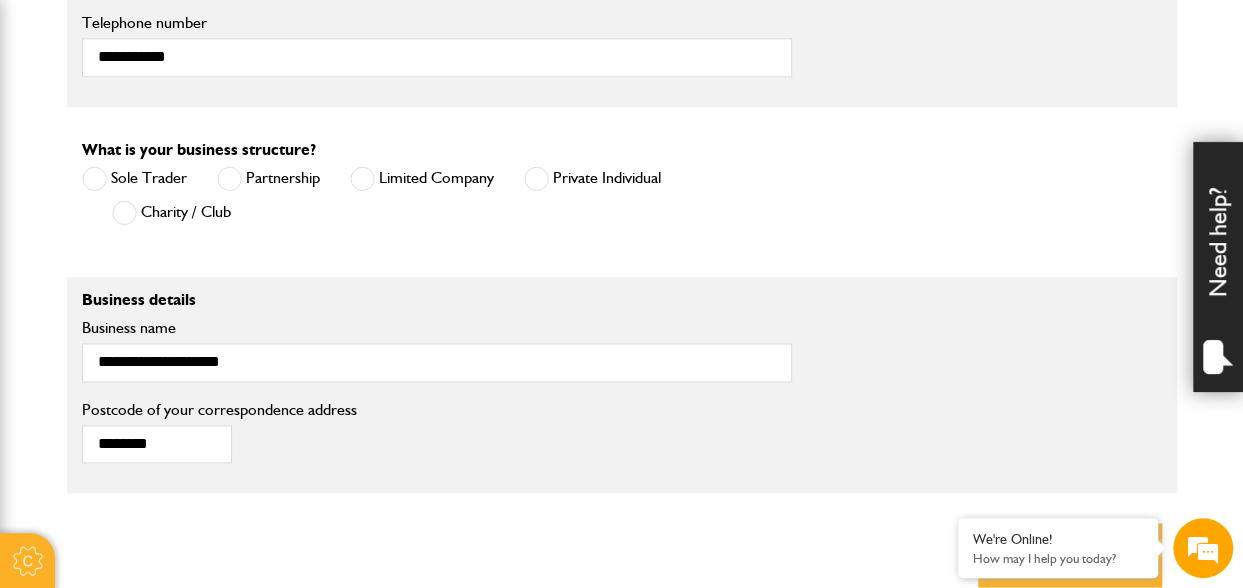 click on "About you
What type of insurance cover do you need?
Cover for my liability
Cover for plant and equipment
If you need cover for both liability and plant, please complete one quote first and then complete your second quote afterwards.
Please note:  we can only provide cover online for businesses undertaking groundworks and/or plant hire. If your business involves other activities, please call JCB Insurance Services on 01889 590 219
How long is your insurance for?
Short term cover for hired in plant
Annual cover
Is your equipment owned or hired?
I'm hiring it
I own it
A mixture of owned and hire equipment
I confirm that I am working in England, Scotland or Wales
Yes
No
Are you already insured with JCB Insurance?
Yes
No
Note
Please call JCB Insurance on 01889 590219, option 3.
What's your name?
**
***
****
**
**
**" at bounding box center (622, -88) 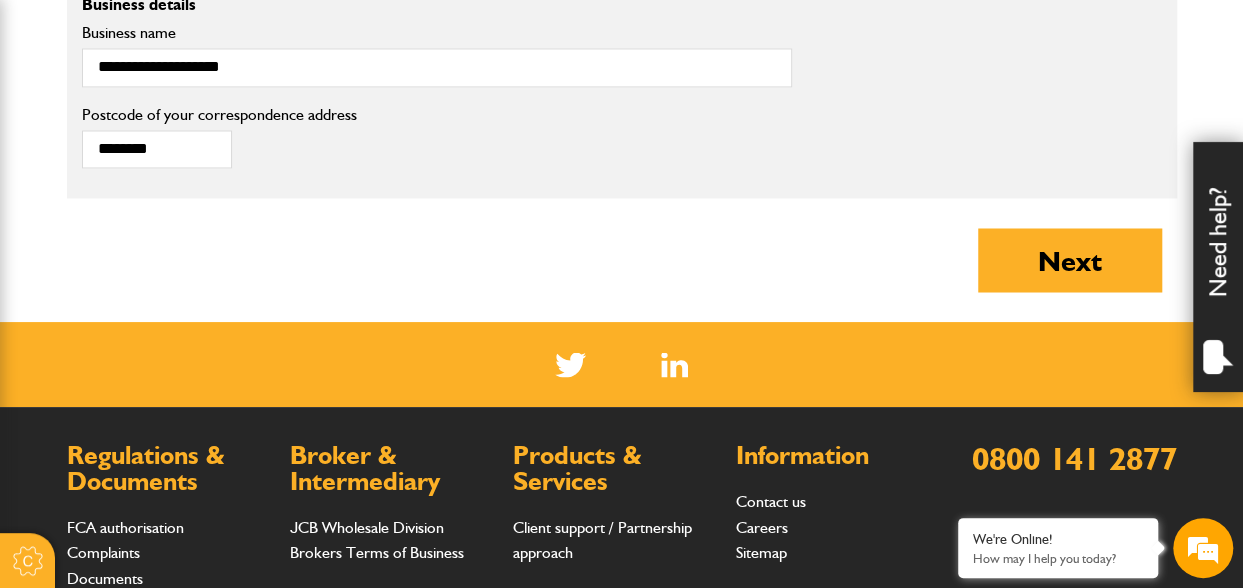 scroll, scrollTop: 1620, scrollLeft: 0, axis: vertical 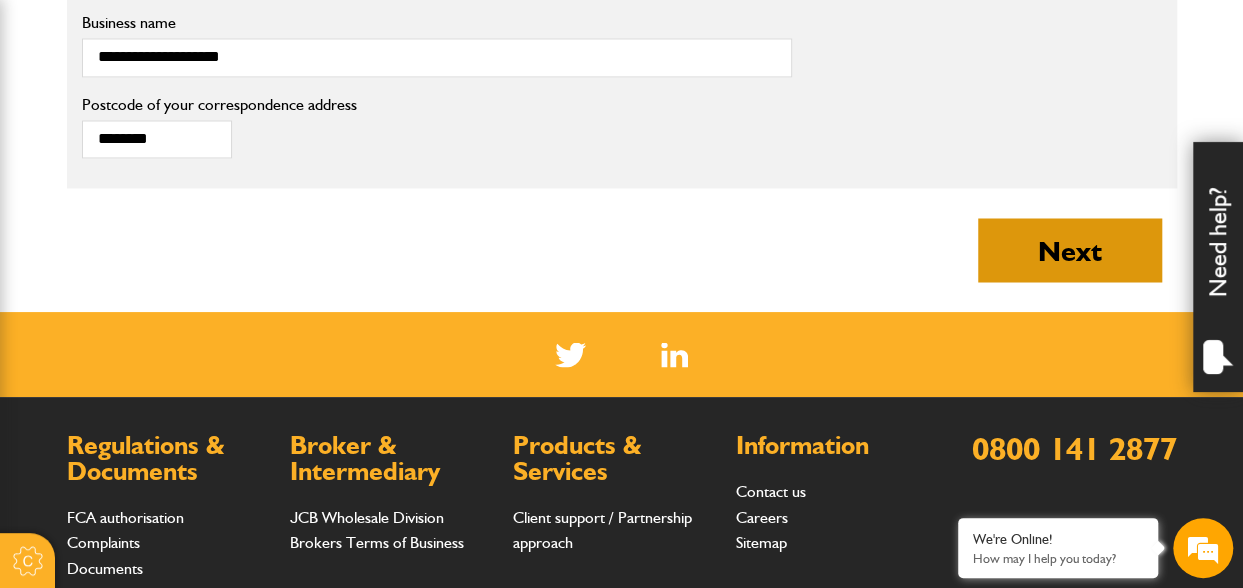 click on "Next" at bounding box center (1070, 250) 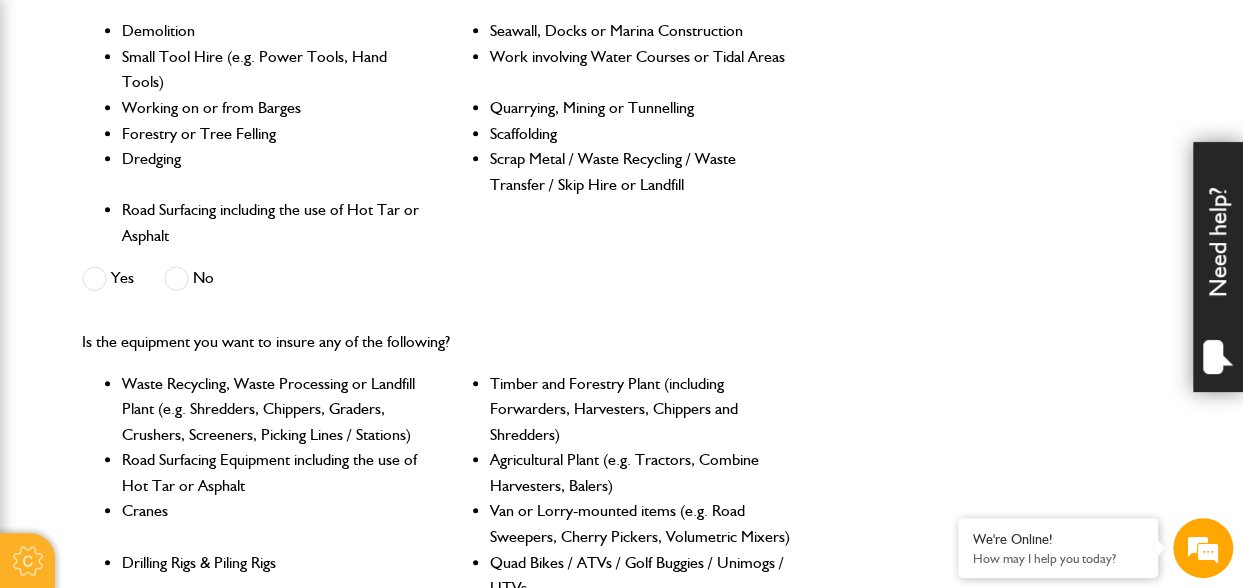 scroll, scrollTop: 658, scrollLeft: 0, axis: vertical 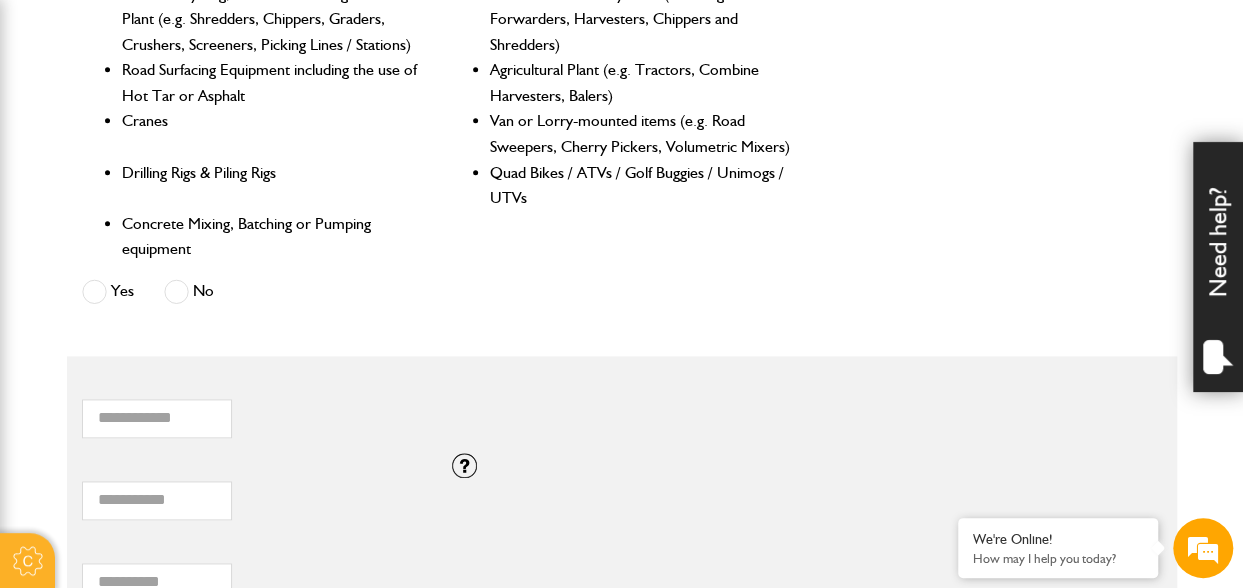 click at bounding box center (176, 291) 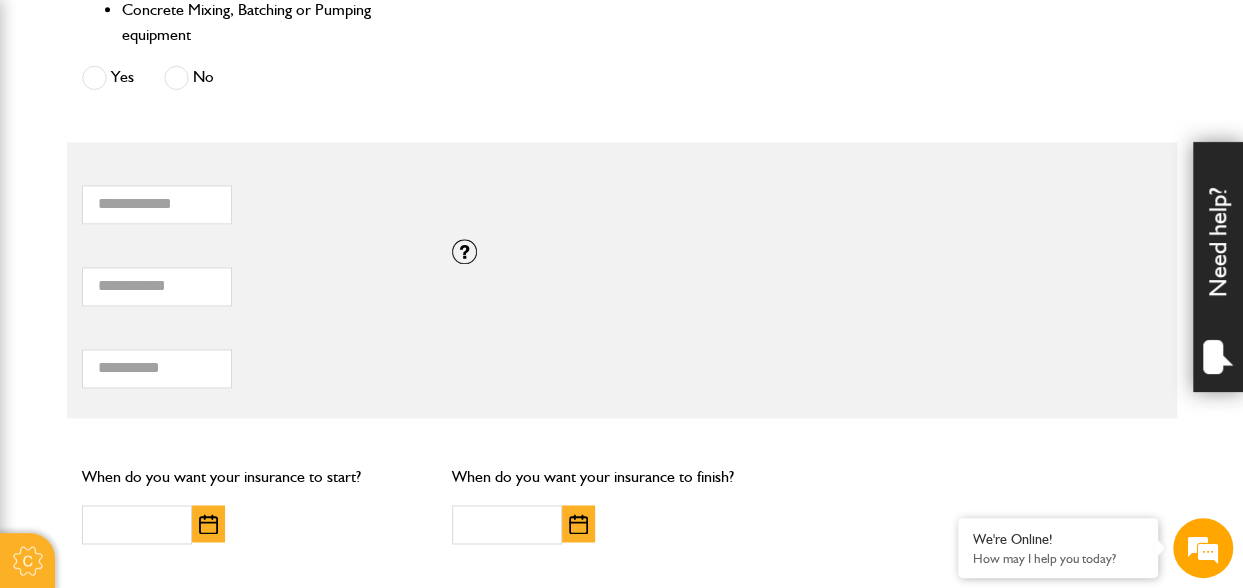 scroll, scrollTop: 1263, scrollLeft: 0, axis: vertical 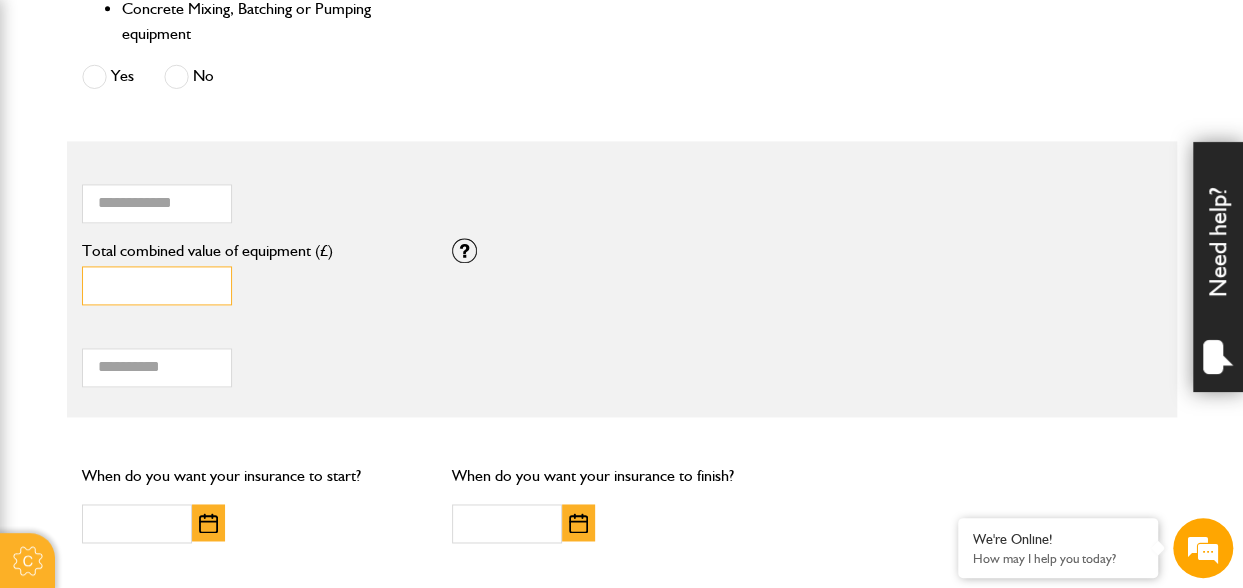 click on "*" at bounding box center [157, 285] 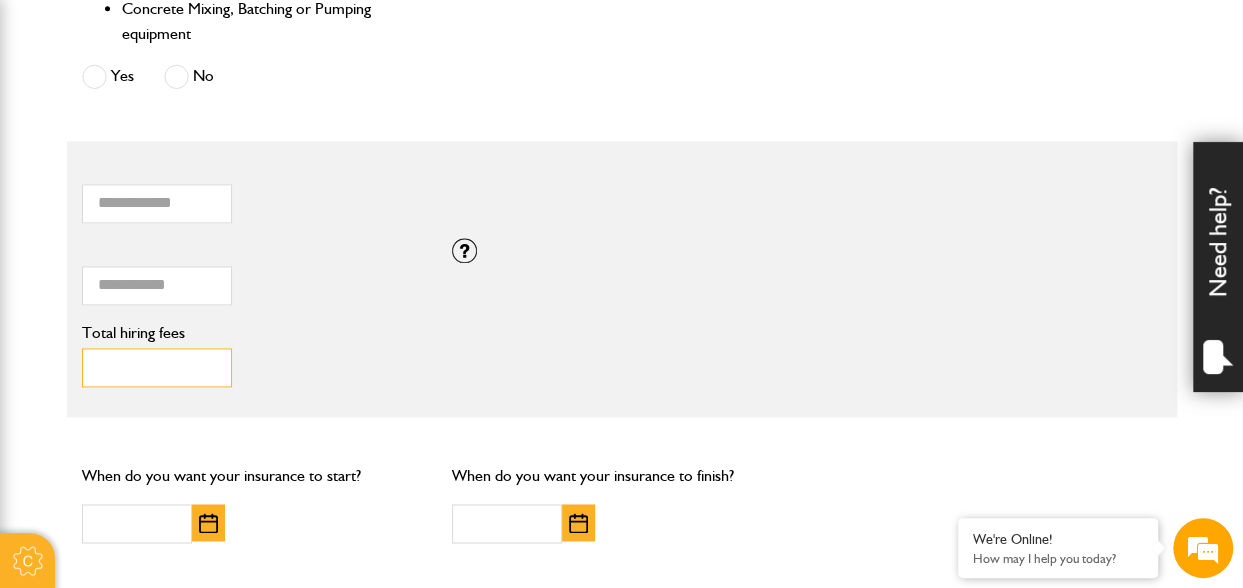 click on "Total hiring fees" at bounding box center [157, 367] 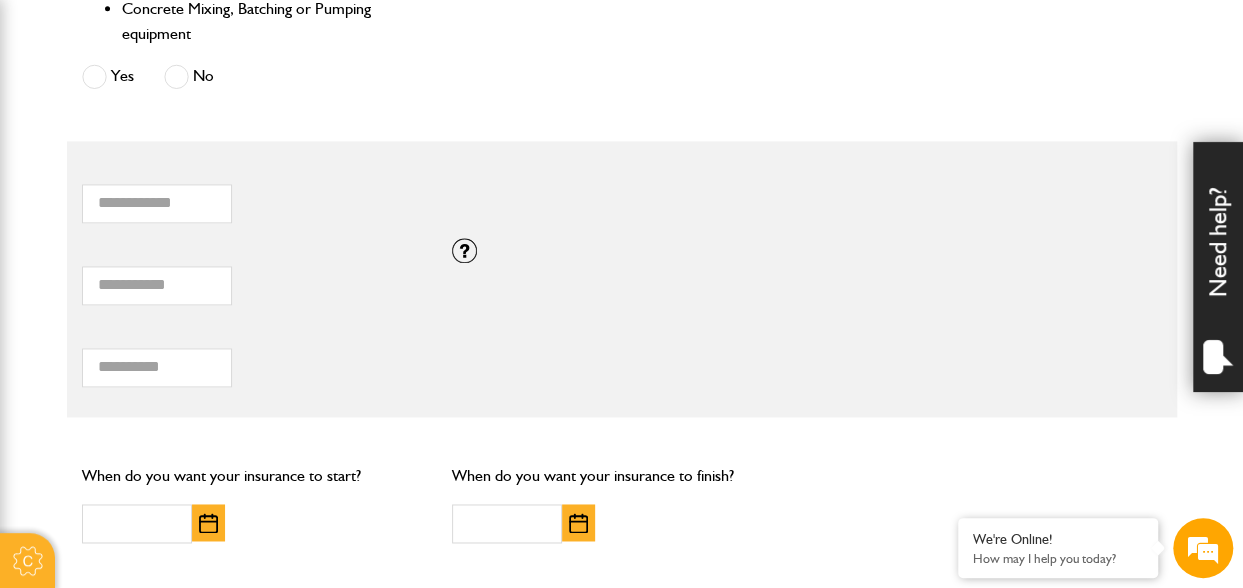 click at bounding box center [234, 523] 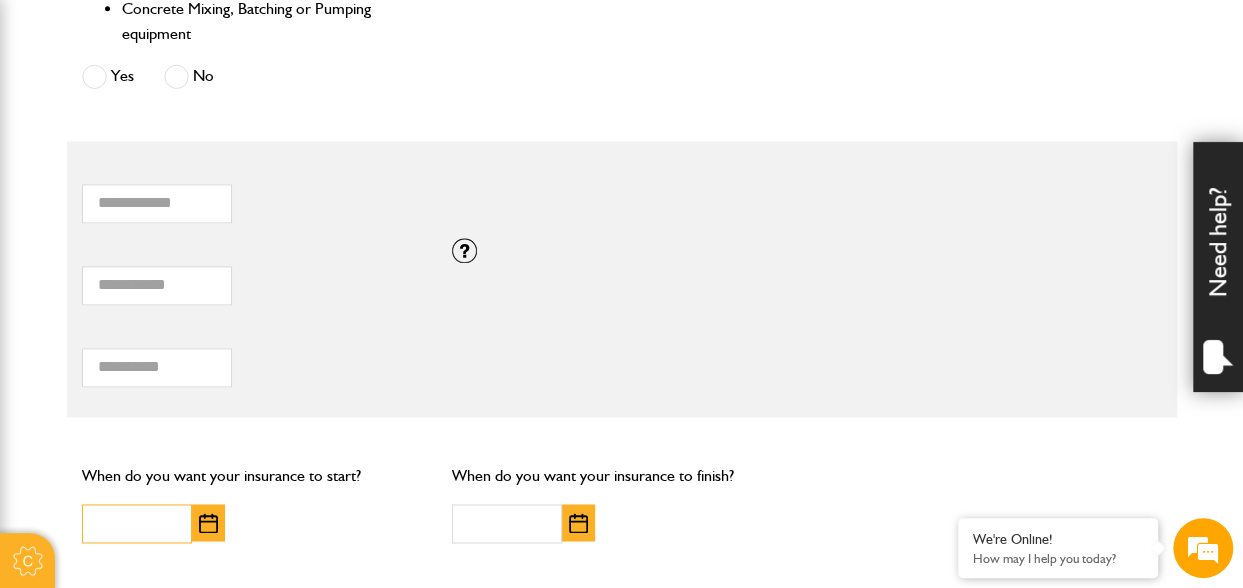 click at bounding box center (137, 523) 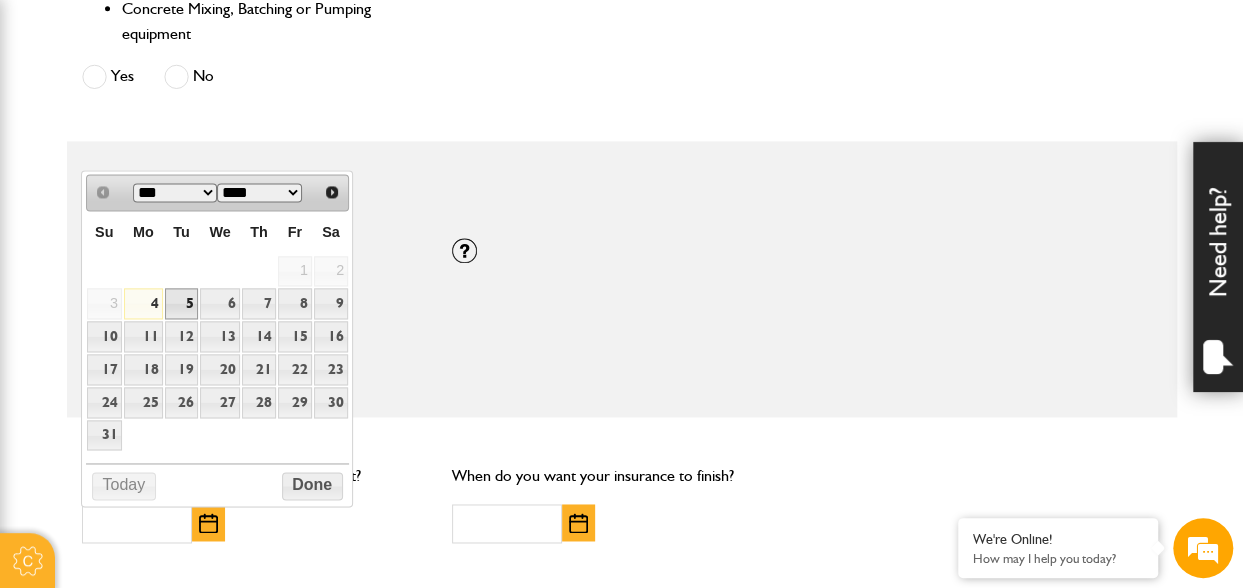 click on "5" at bounding box center [182, 303] 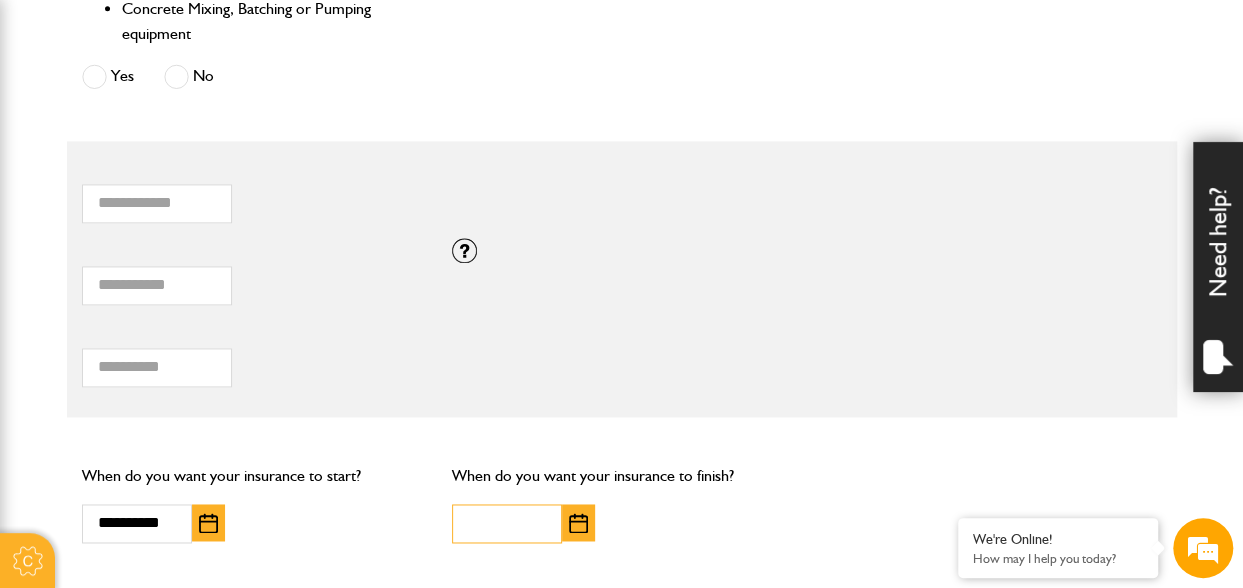 click at bounding box center (507, 523) 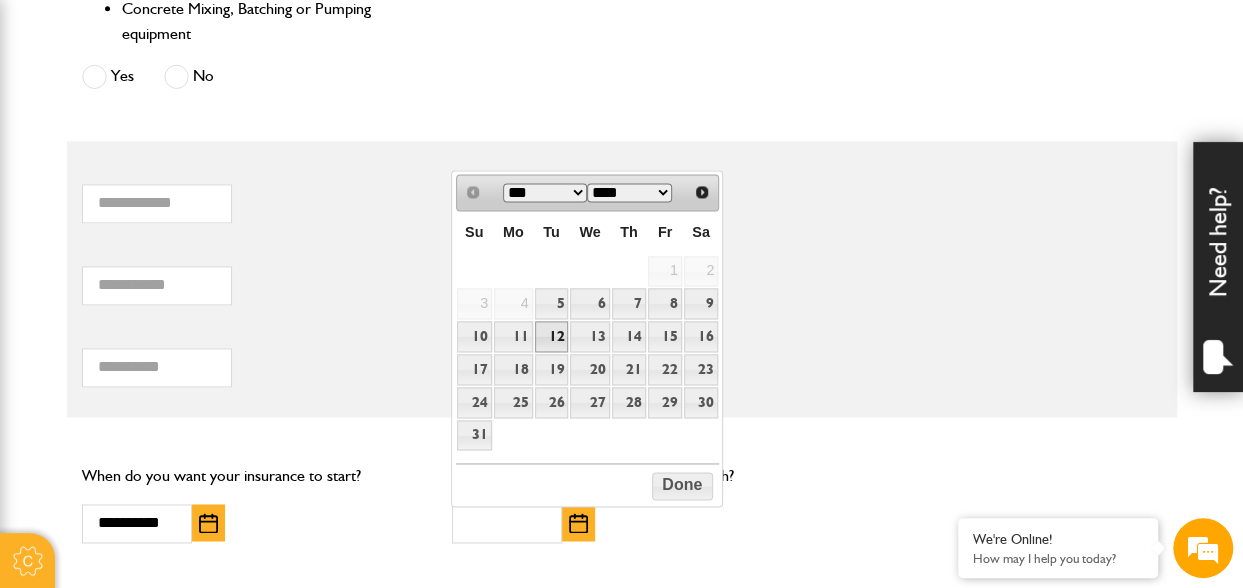 click on "12" at bounding box center (552, 336) 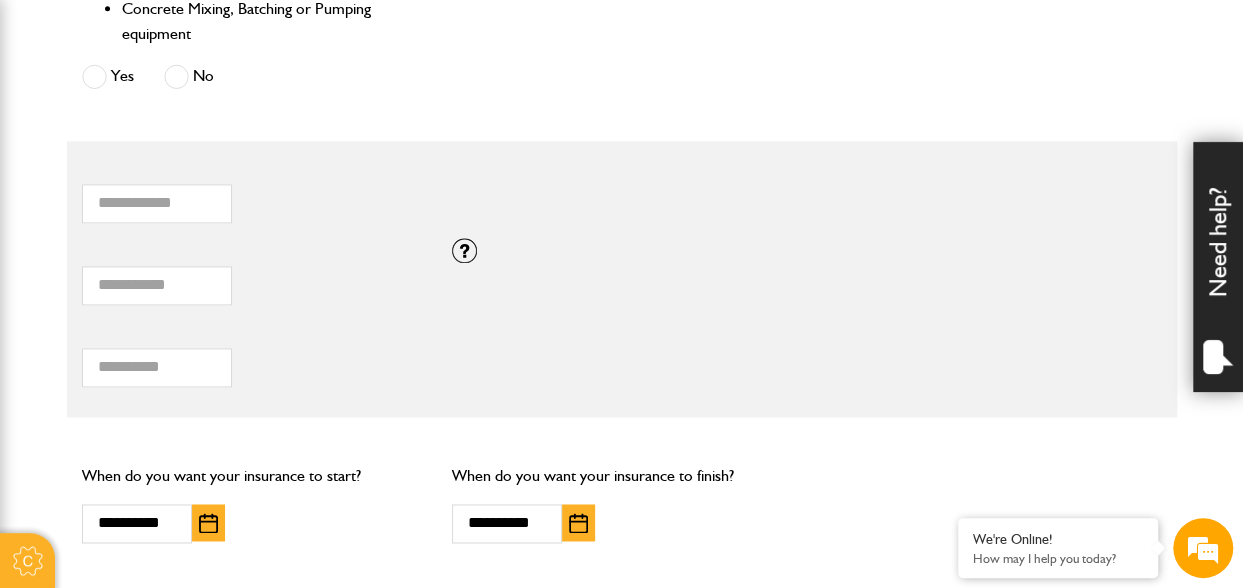 click on "**********" at bounding box center [622, 502] 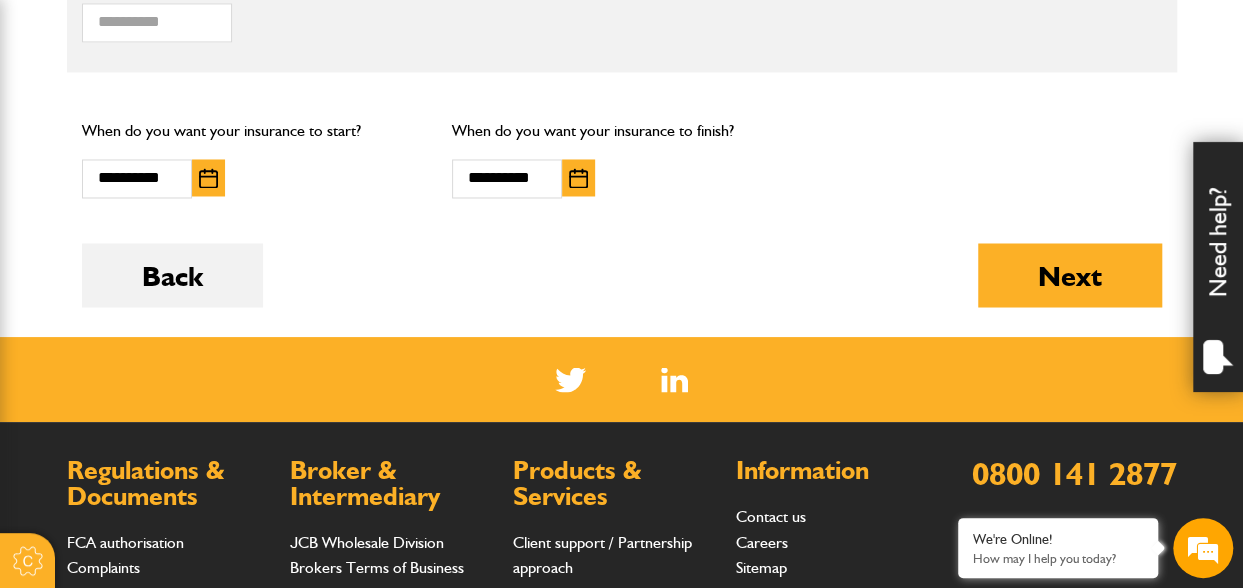 scroll, scrollTop: 1623, scrollLeft: 0, axis: vertical 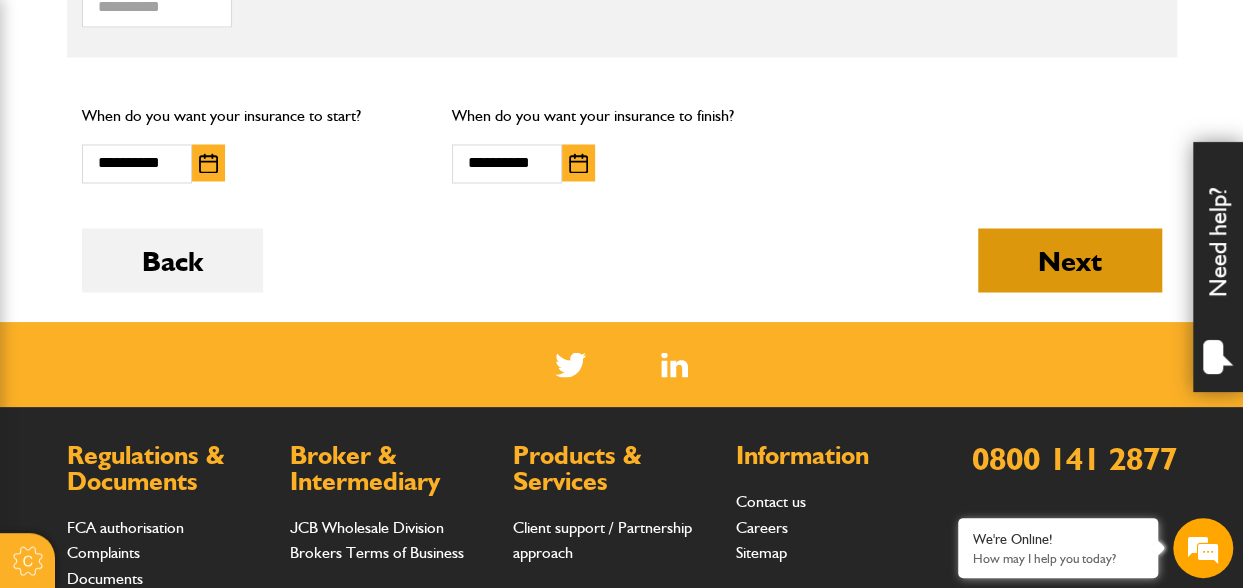 click on "Next" at bounding box center [1070, 260] 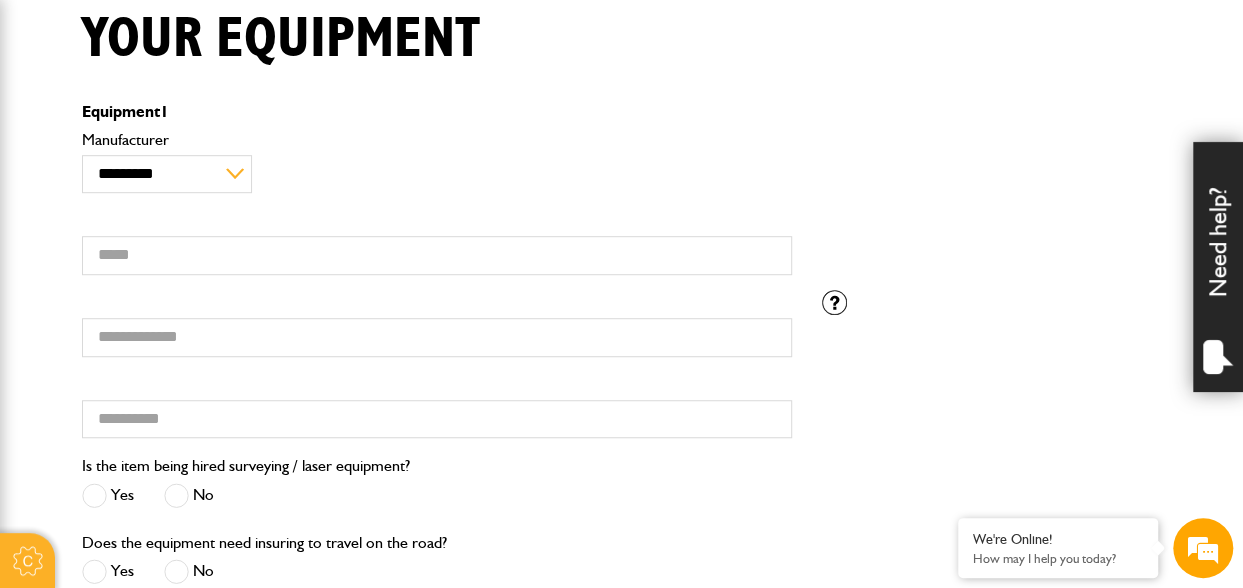 scroll, scrollTop: 520, scrollLeft: 0, axis: vertical 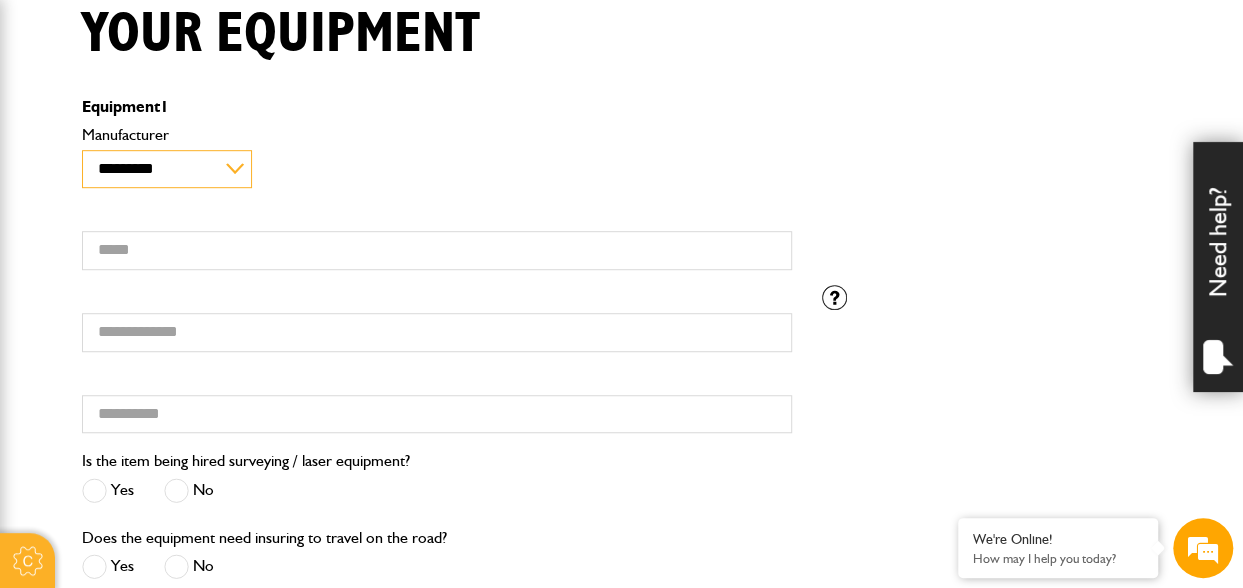 click on "**********" at bounding box center [167, 169] 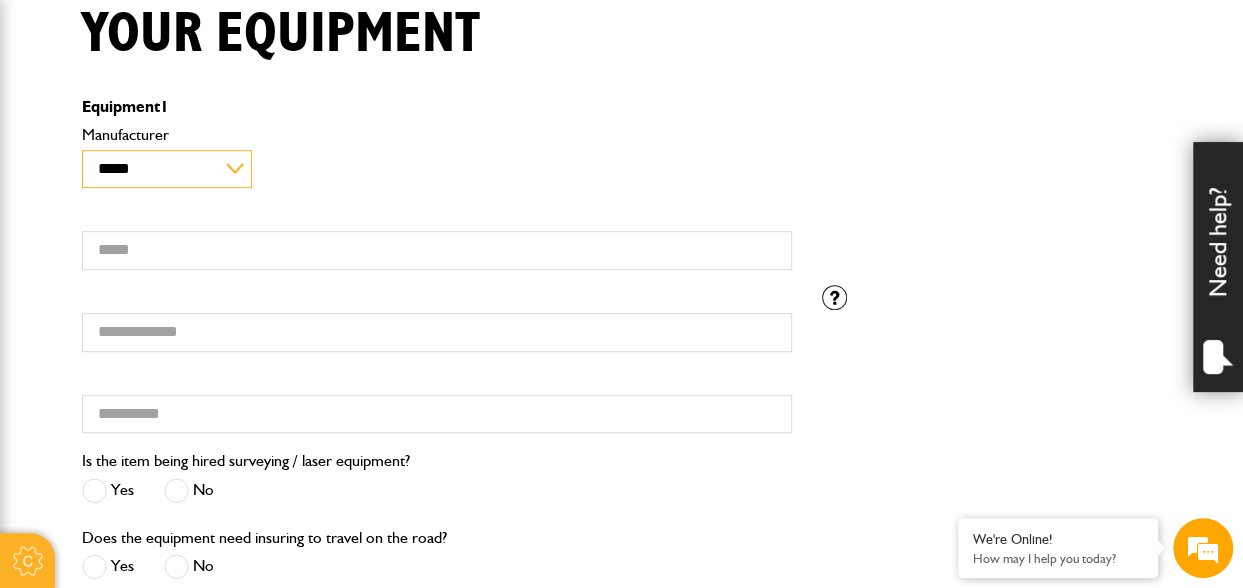 click on "**********" at bounding box center [167, 169] 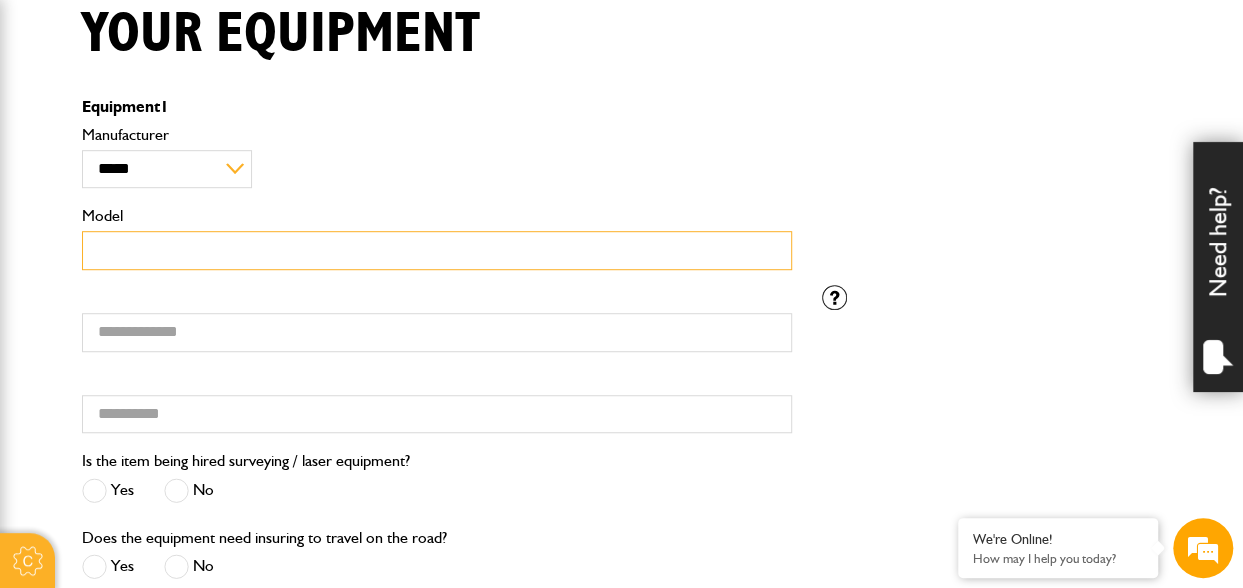 click on "Model" at bounding box center (437, 250) 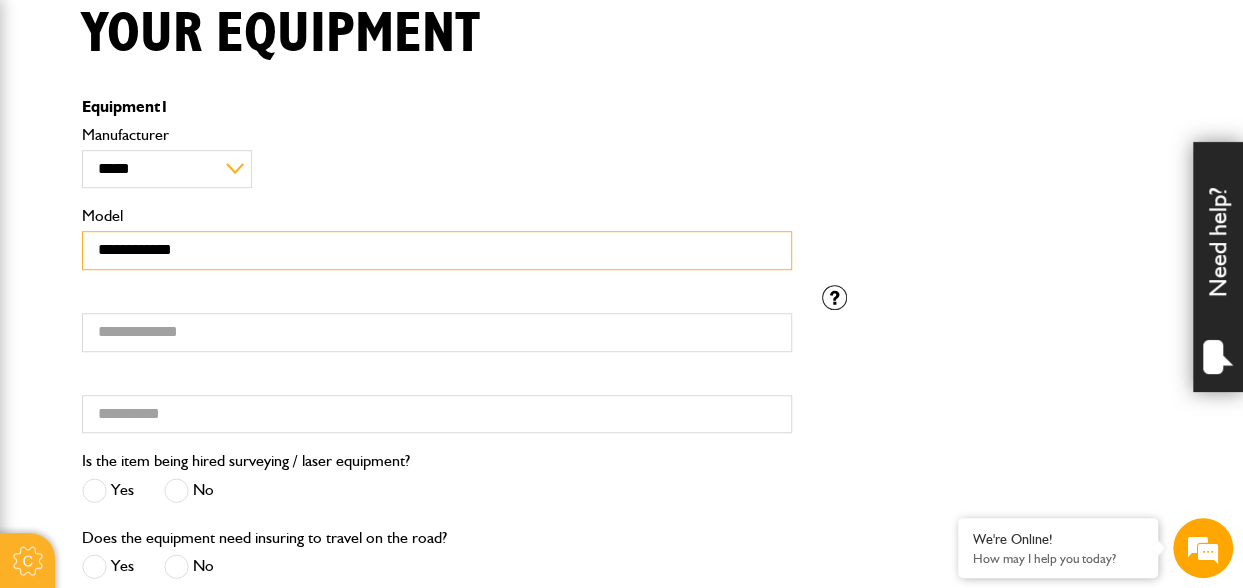 type on "**********" 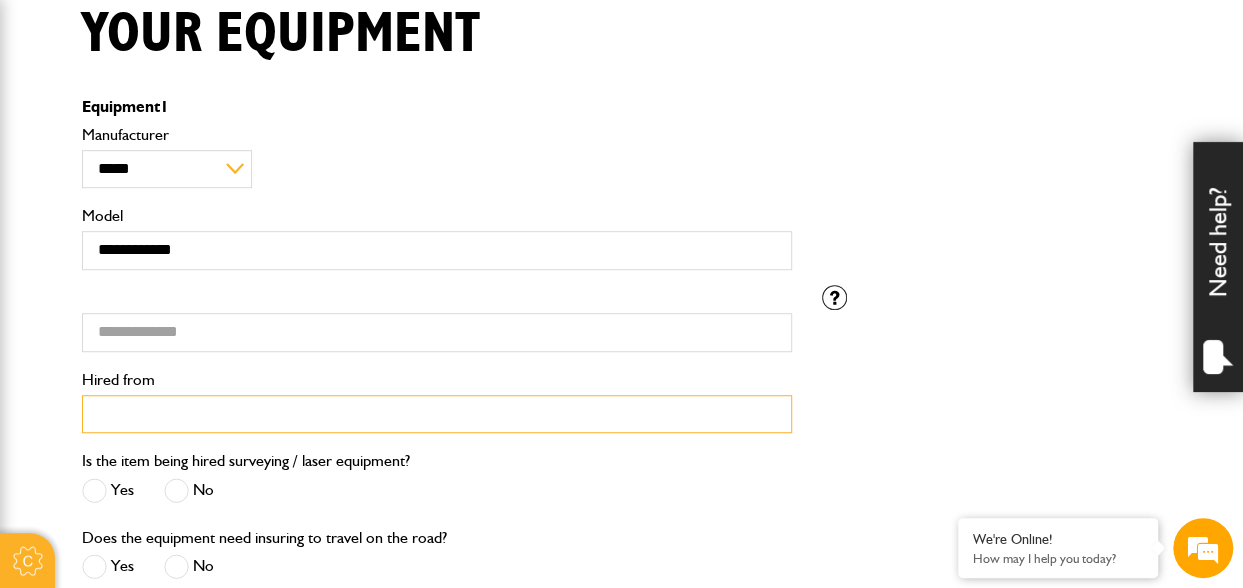 click on "Hired from" at bounding box center (437, 414) 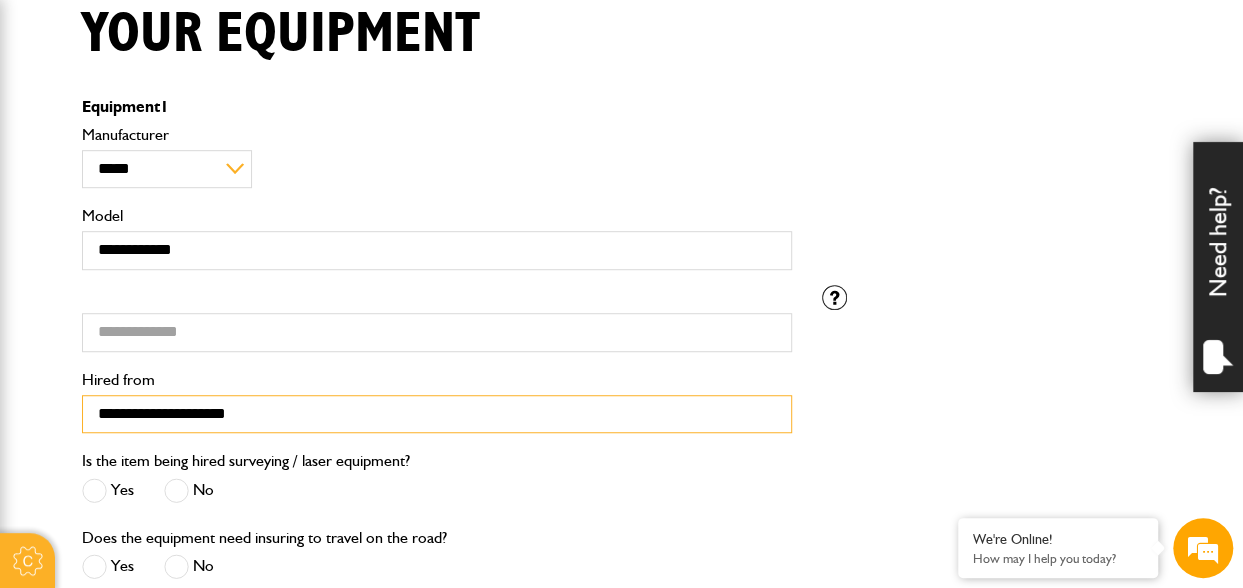 type on "**********" 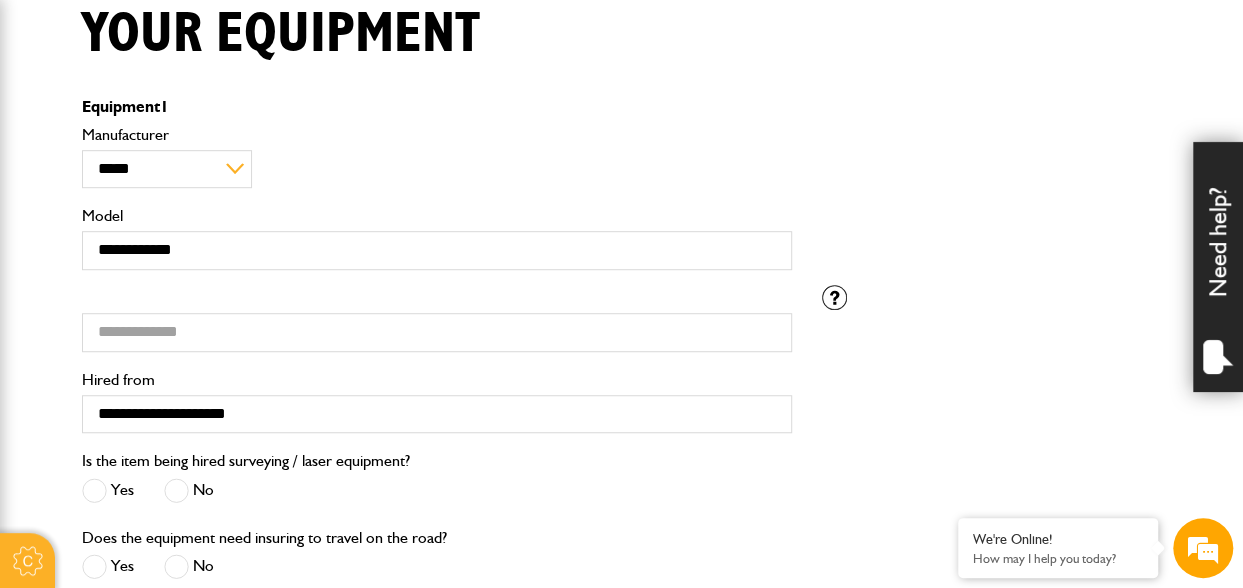 click at bounding box center (176, 490) 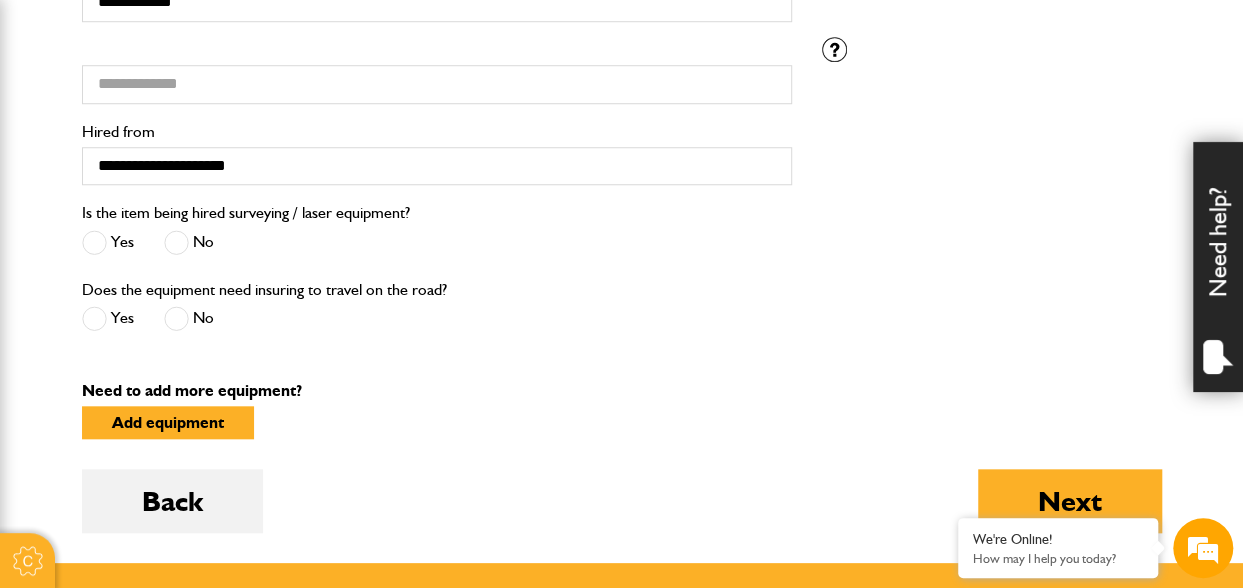 scroll, scrollTop: 779, scrollLeft: 0, axis: vertical 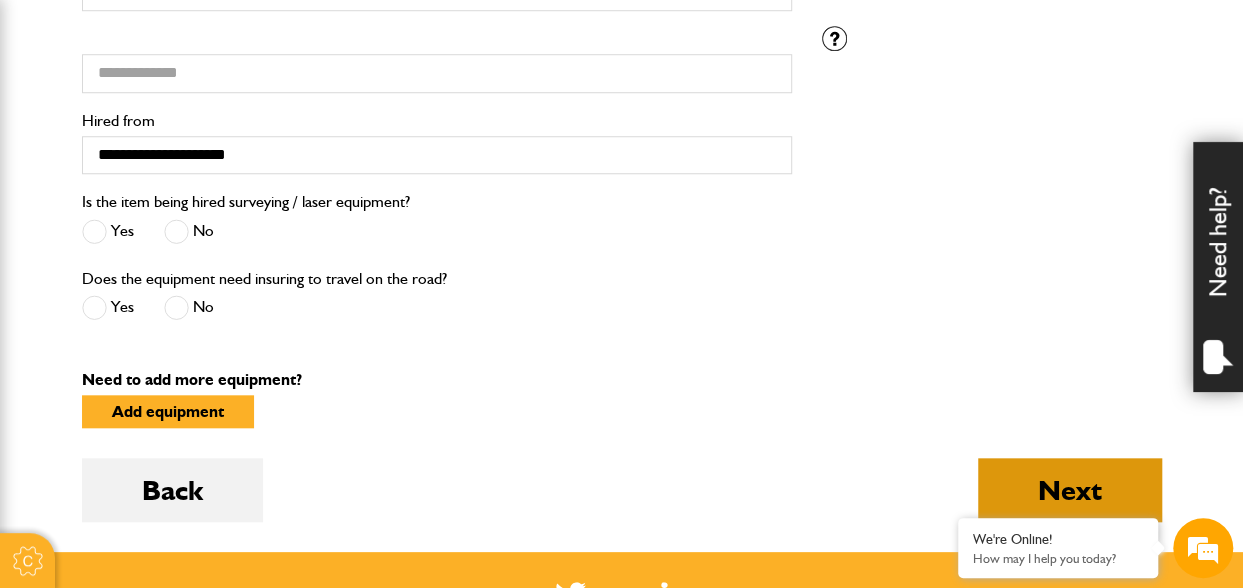 click on "Next" at bounding box center (1070, 490) 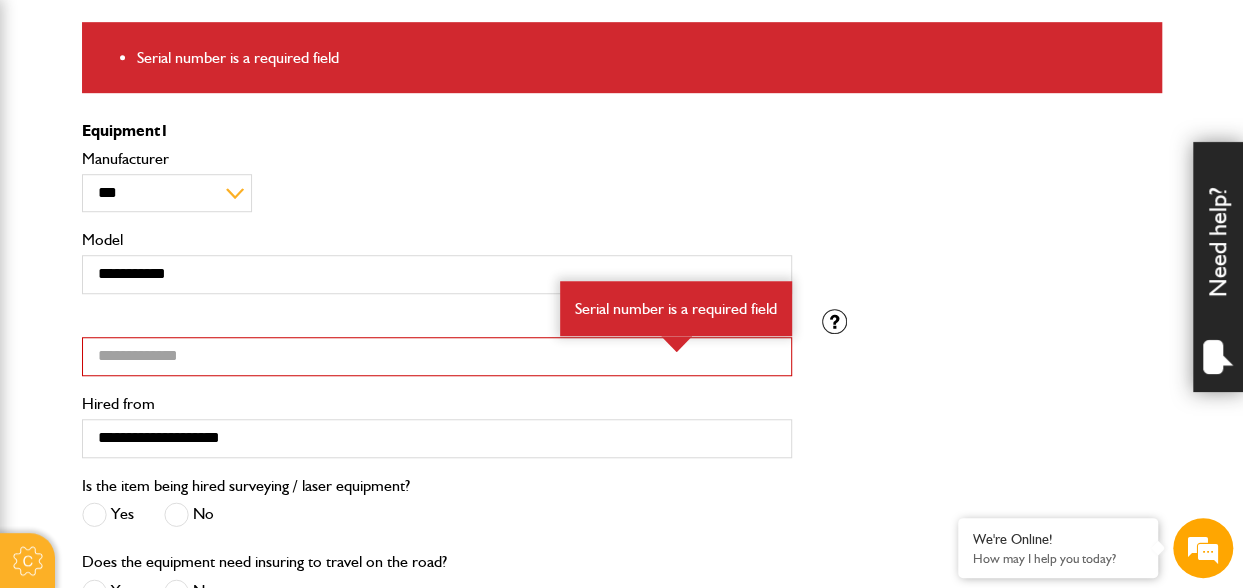 scroll, scrollTop: 600, scrollLeft: 0, axis: vertical 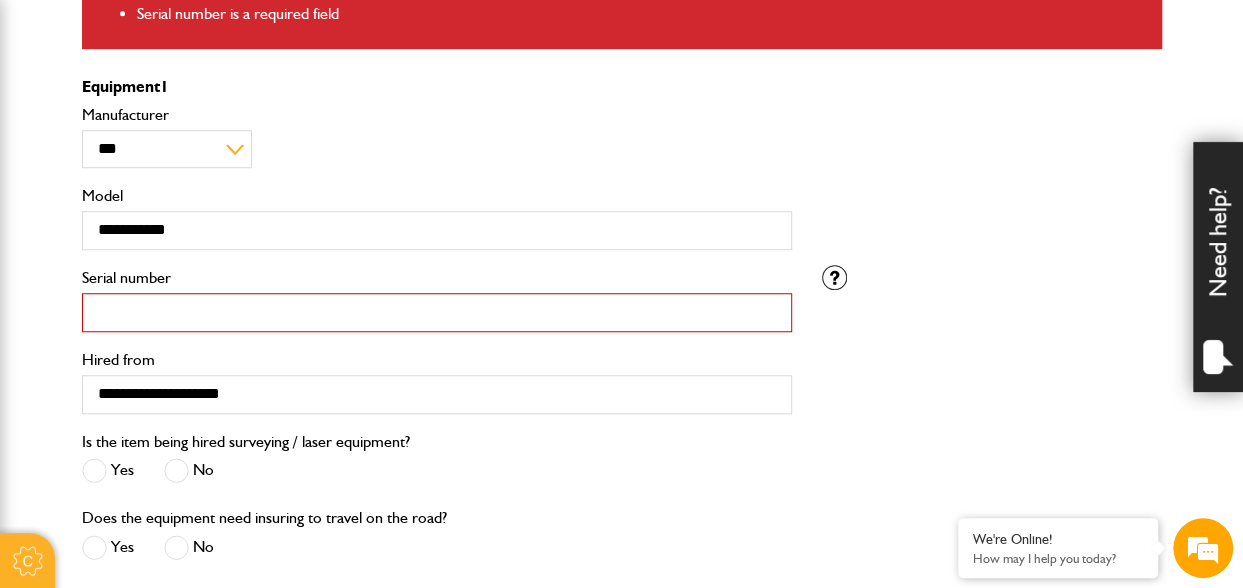 click on "Serial number" at bounding box center (437, 312) 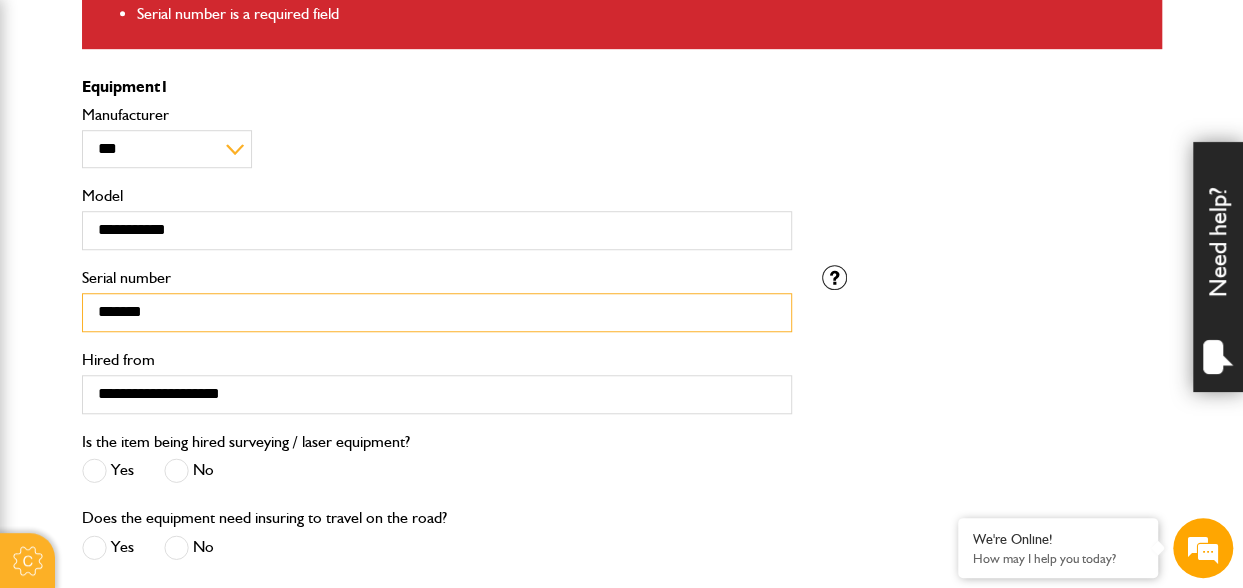 type on "*******" 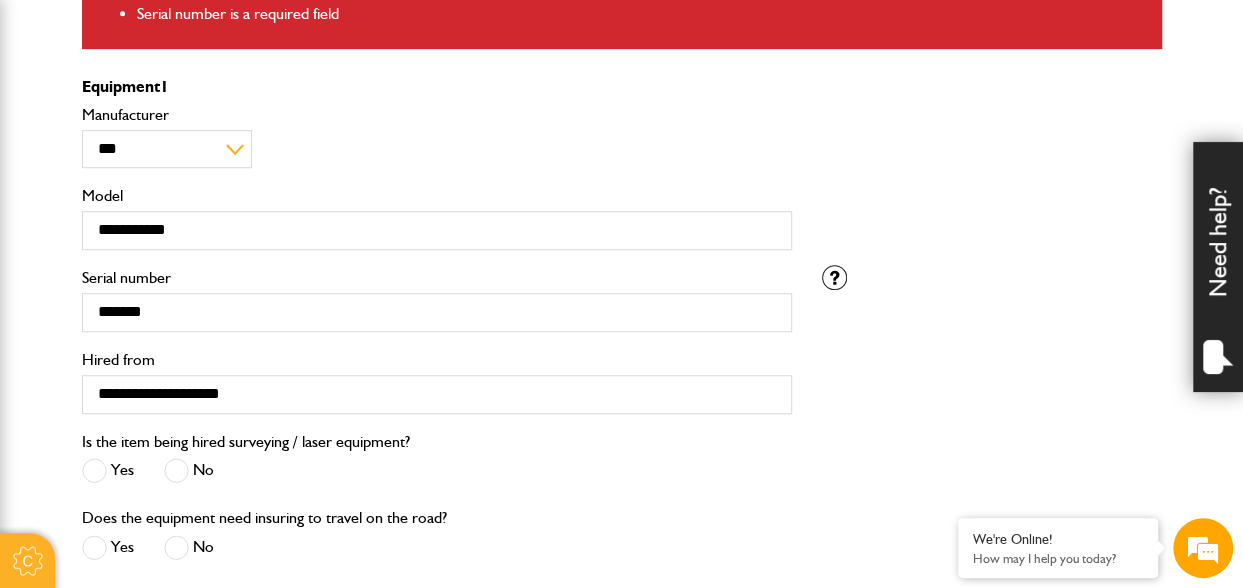 click on "Does the equipment need insuring to travel on the road?
Yes
No" at bounding box center [437, 543] 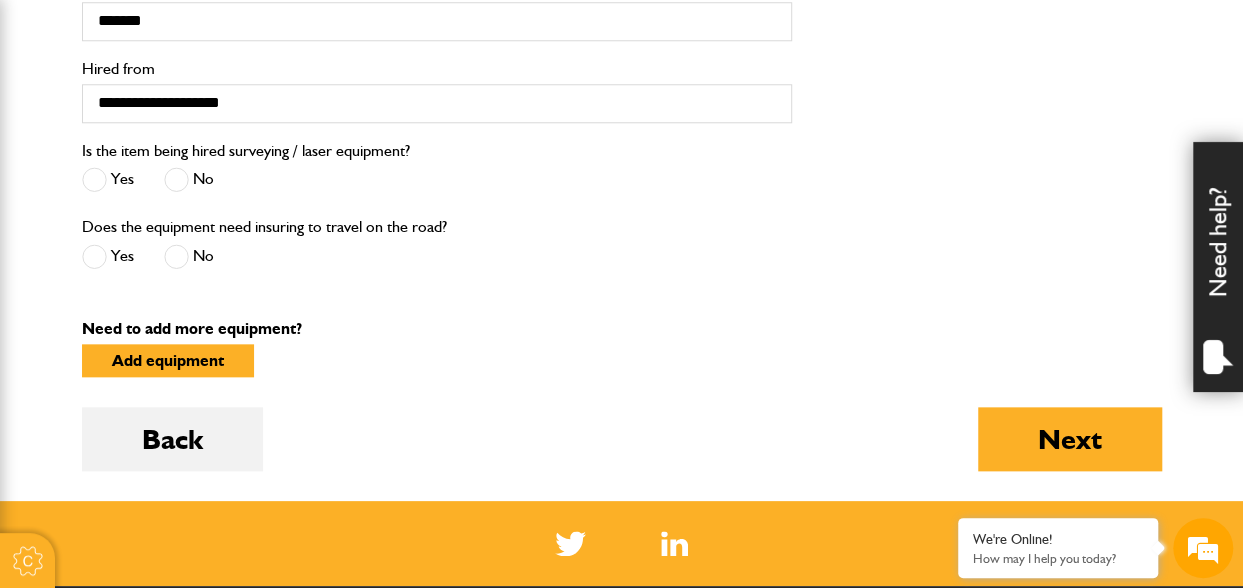 scroll, scrollTop: 961, scrollLeft: 0, axis: vertical 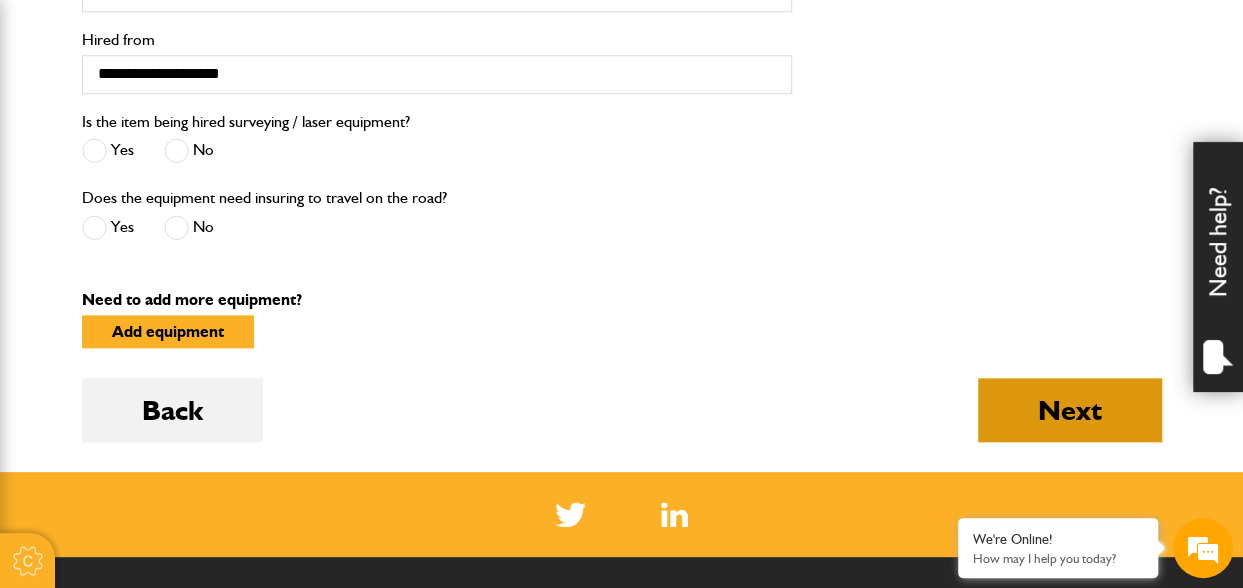 click on "Next" at bounding box center [1070, 410] 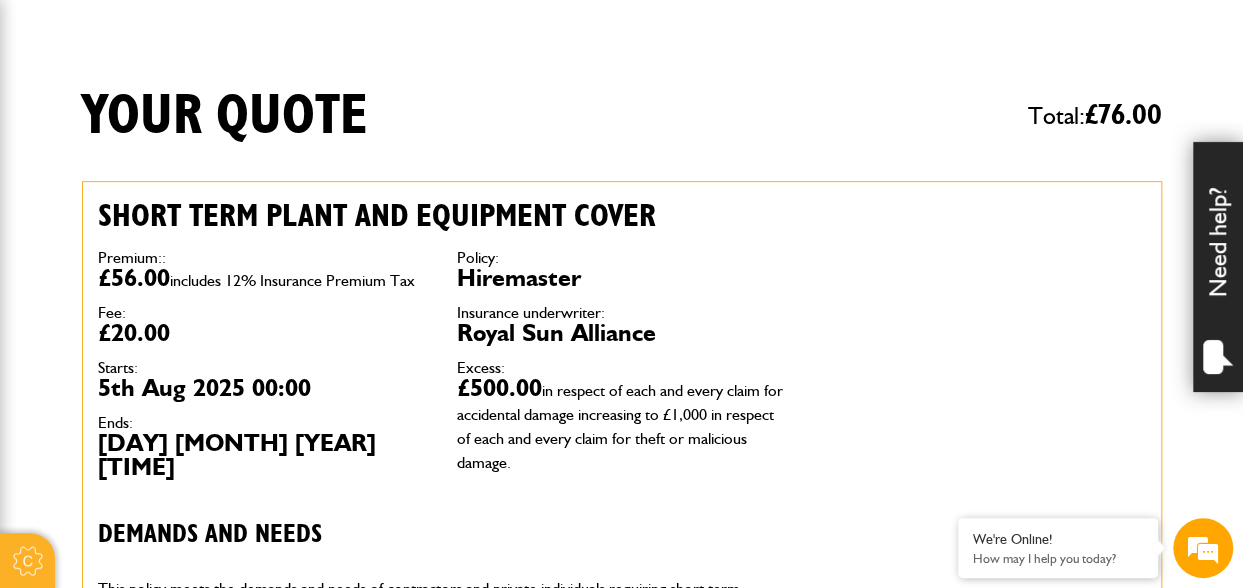 scroll, scrollTop: 440, scrollLeft: 0, axis: vertical 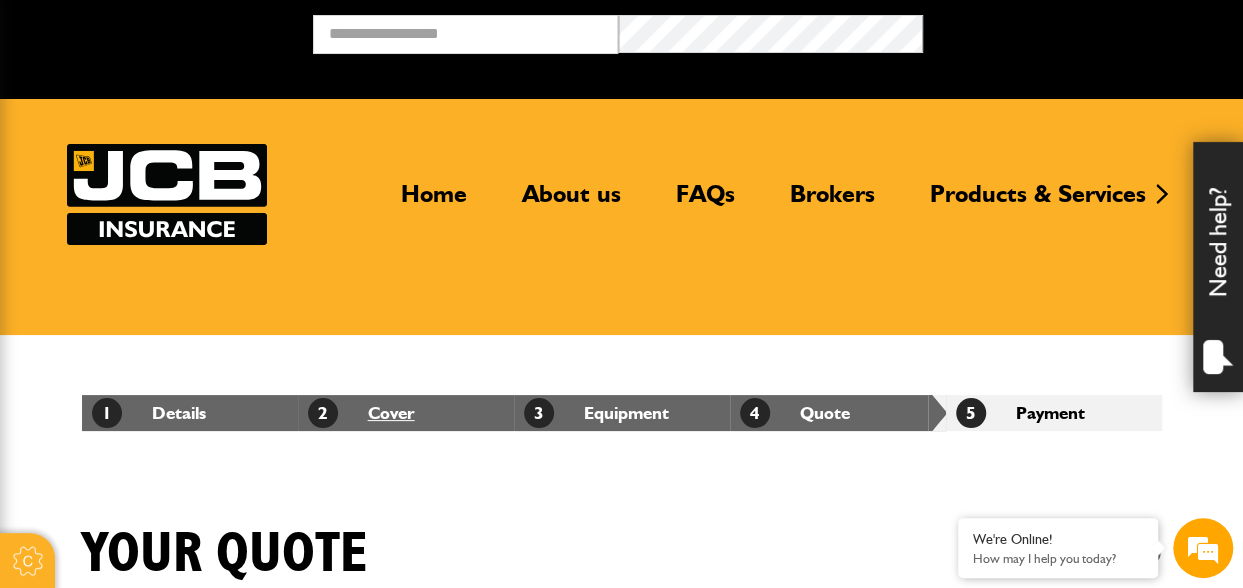 click on "2 Cover" at bounding box center (361, 412) 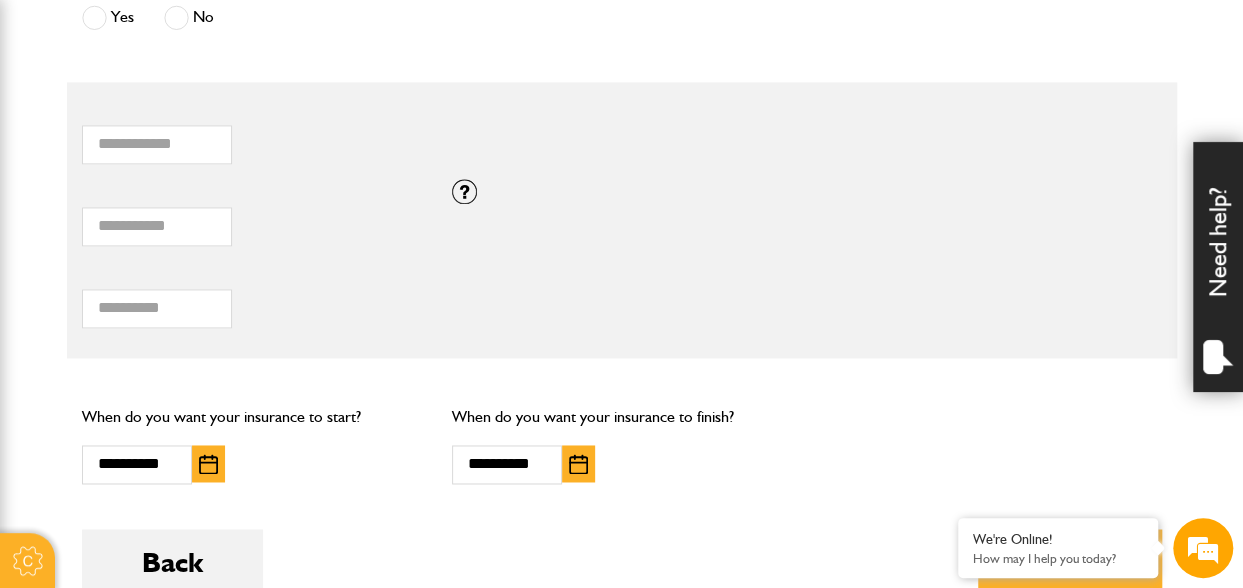scroll, scrollTop: 1360, scrollLeft: 0, axis: vertical 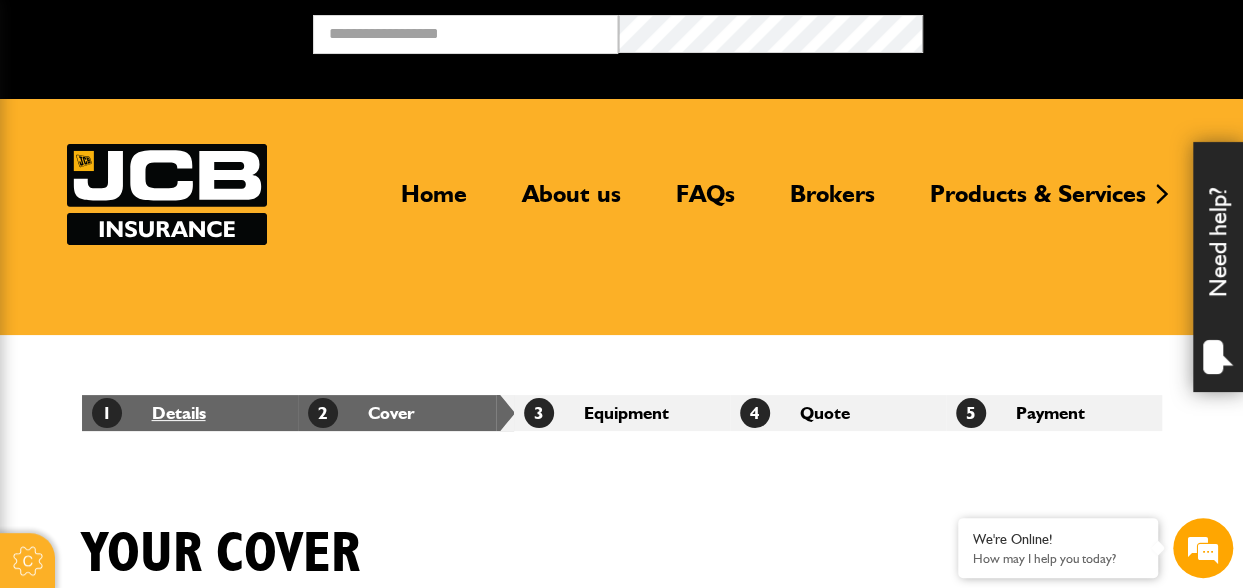 click on "1 Details" at bounding box center [149, 412] 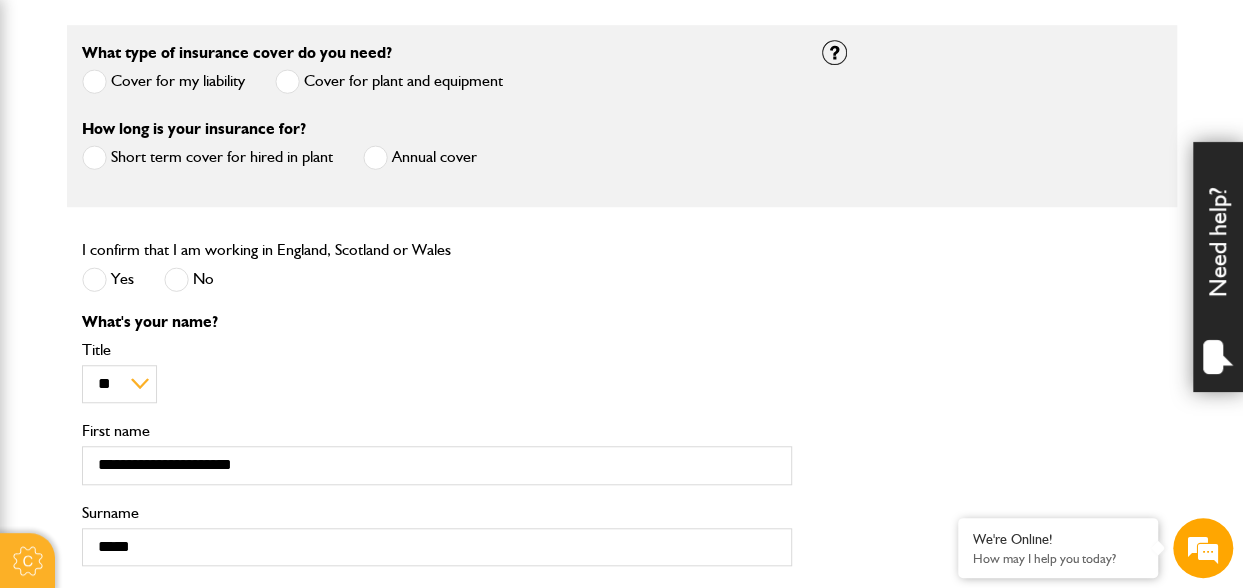 scroll, scrollTop: 600, scrollLeft: 0, axis: vertical 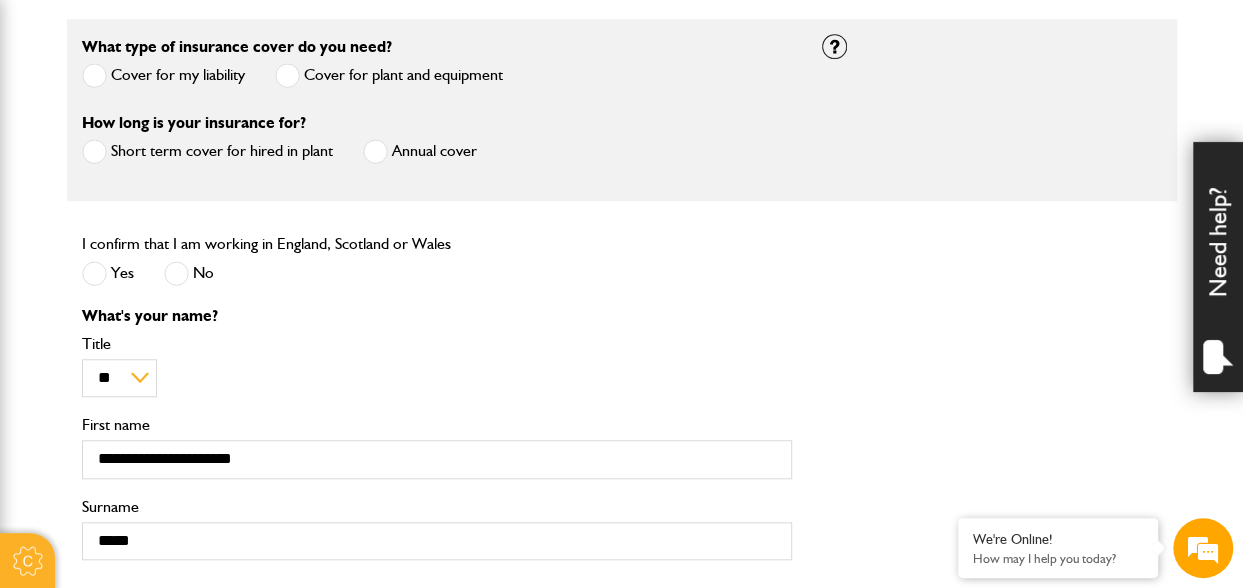 click at bounding box center (375, 151) 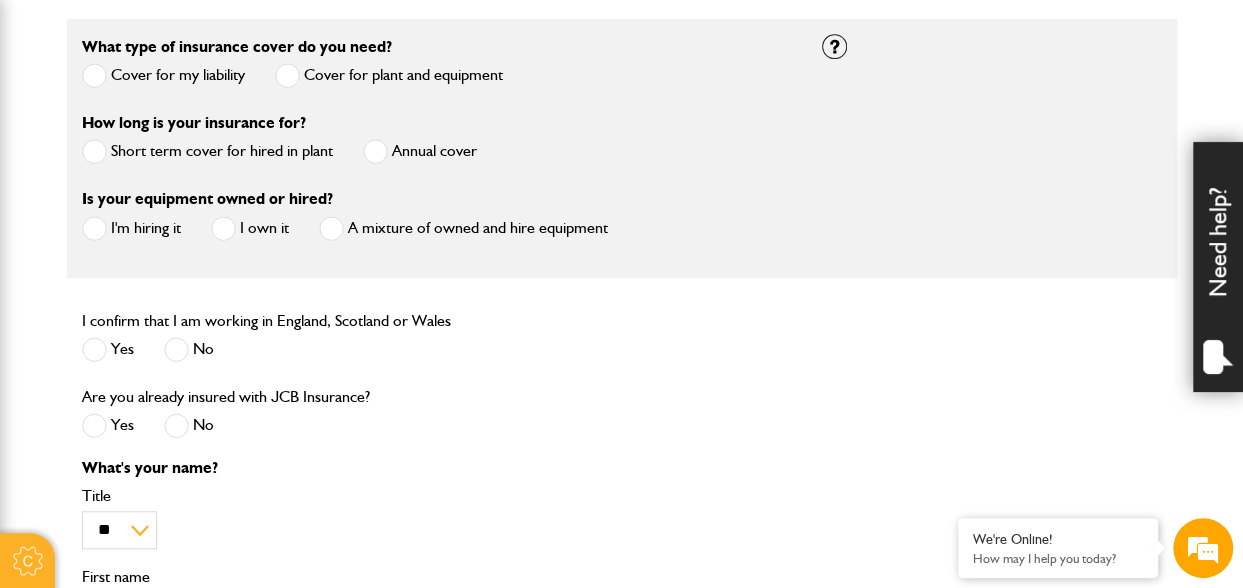 scroll, scrollTop: 0, scrollLeft: 0, axis: both 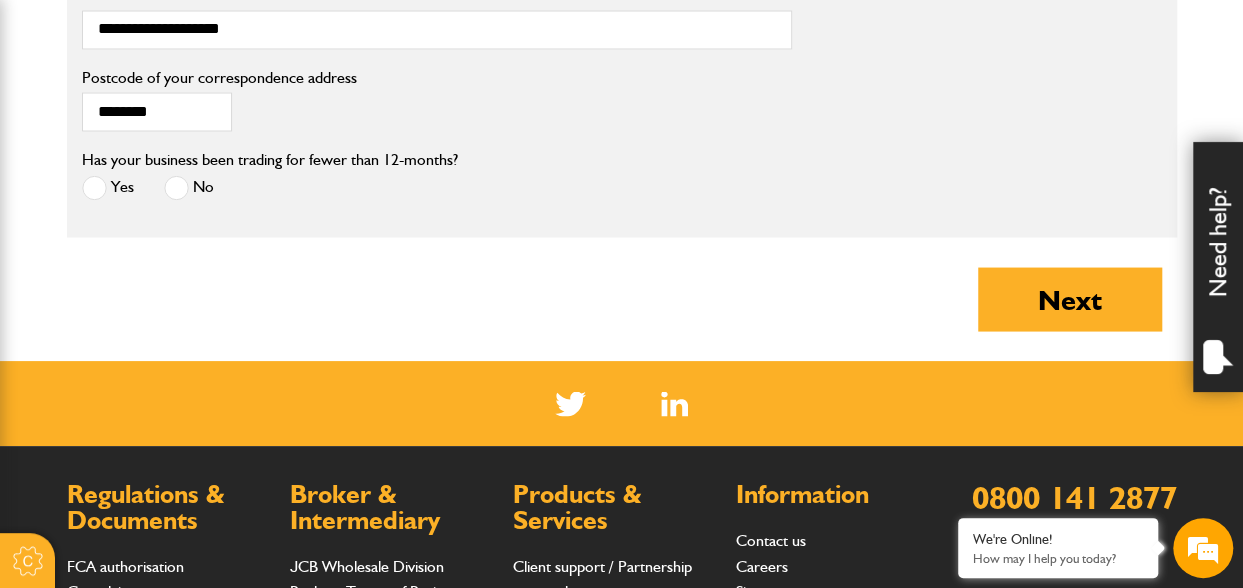 click at bounding box center (176, 187) 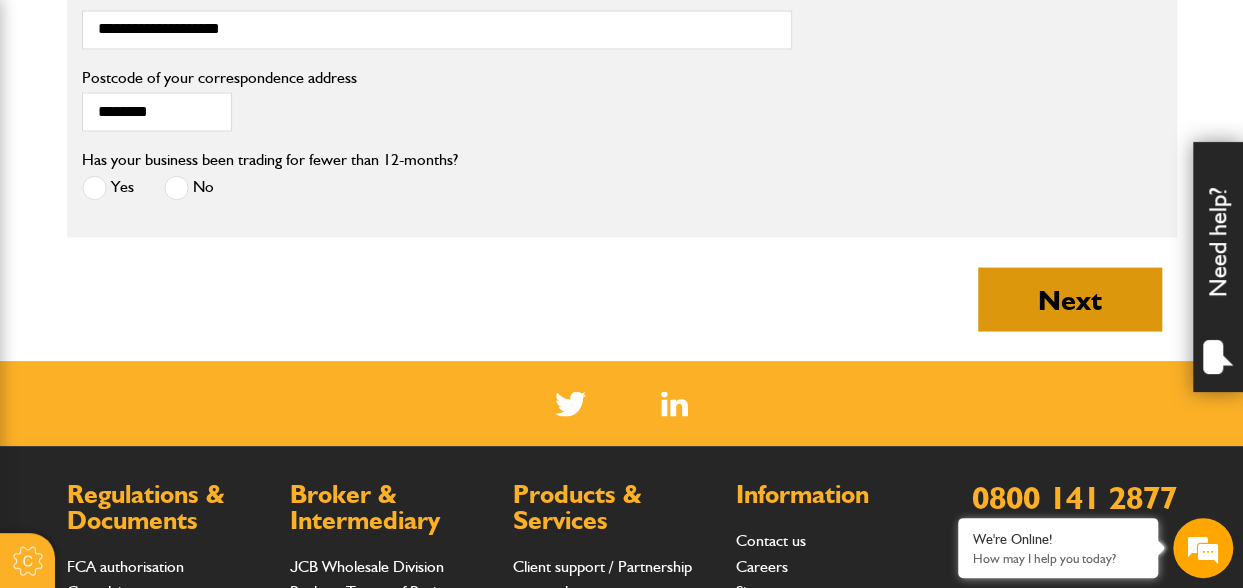 click on "Next" at bounding box center (1070, 299) 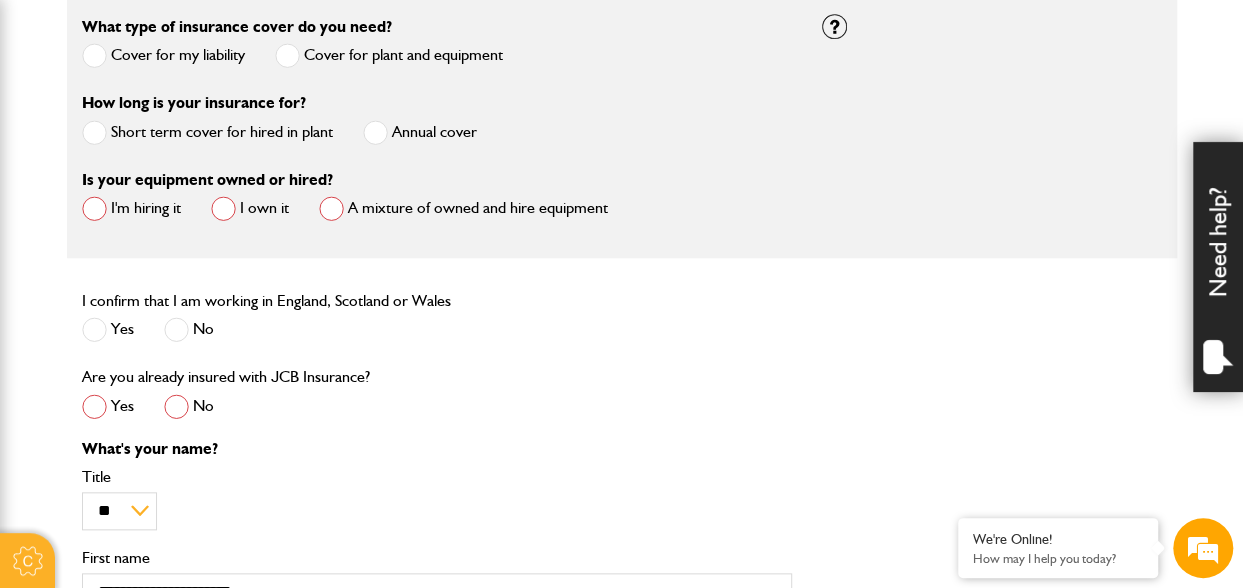 scroll, scrollTop: 800, scrollLeft: 0, axis: vertical 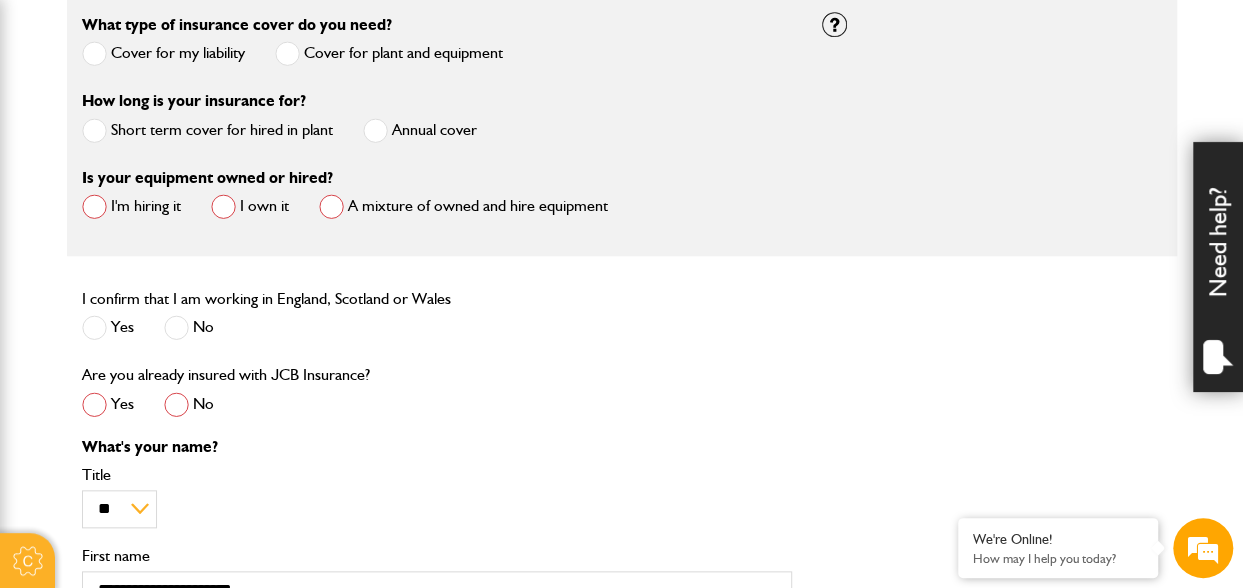click at bounding box center (94, 206) 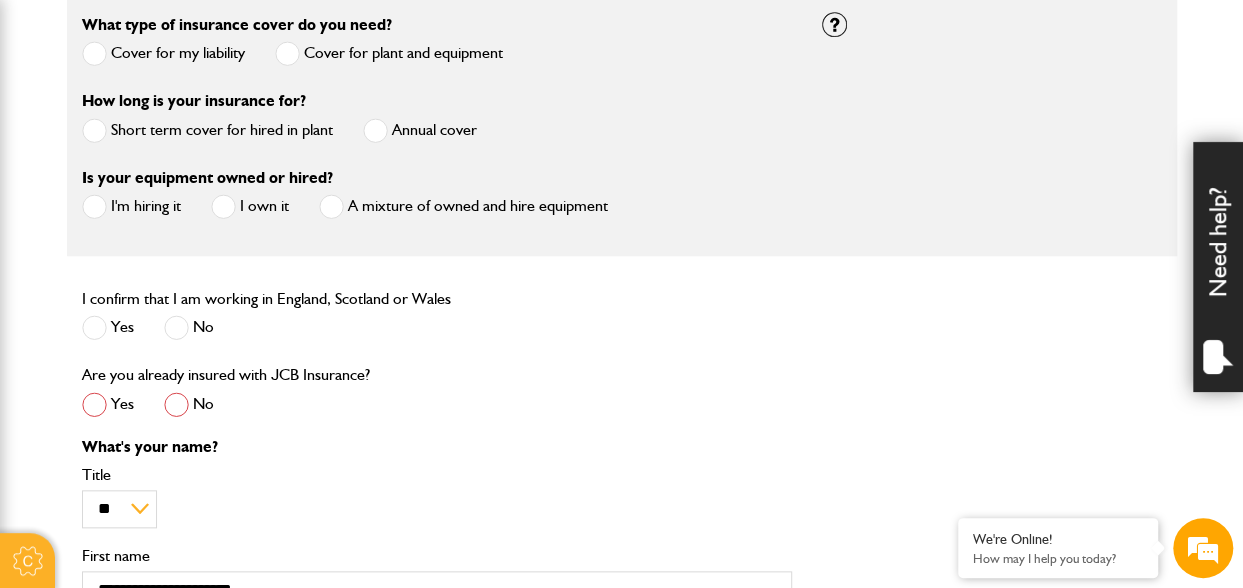 click on "No" at bounding box center (189, 404) 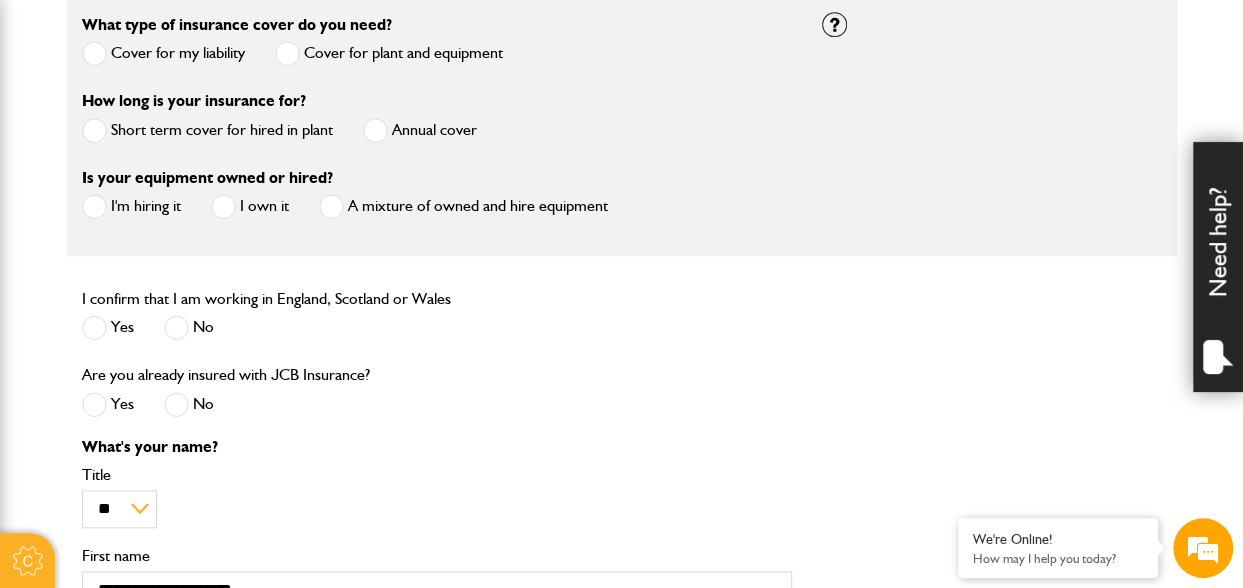 click on "What's your name?" at bounding box center [437, 447] 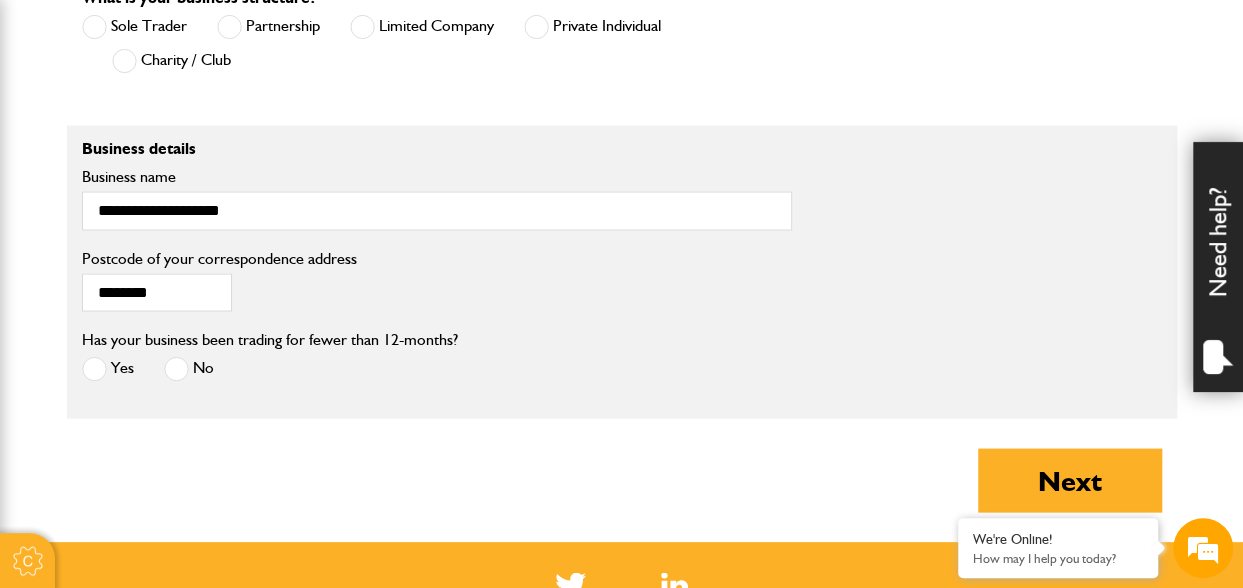 scroll, scrollTop: 1800, scrollLeft: 0, axis: vertical 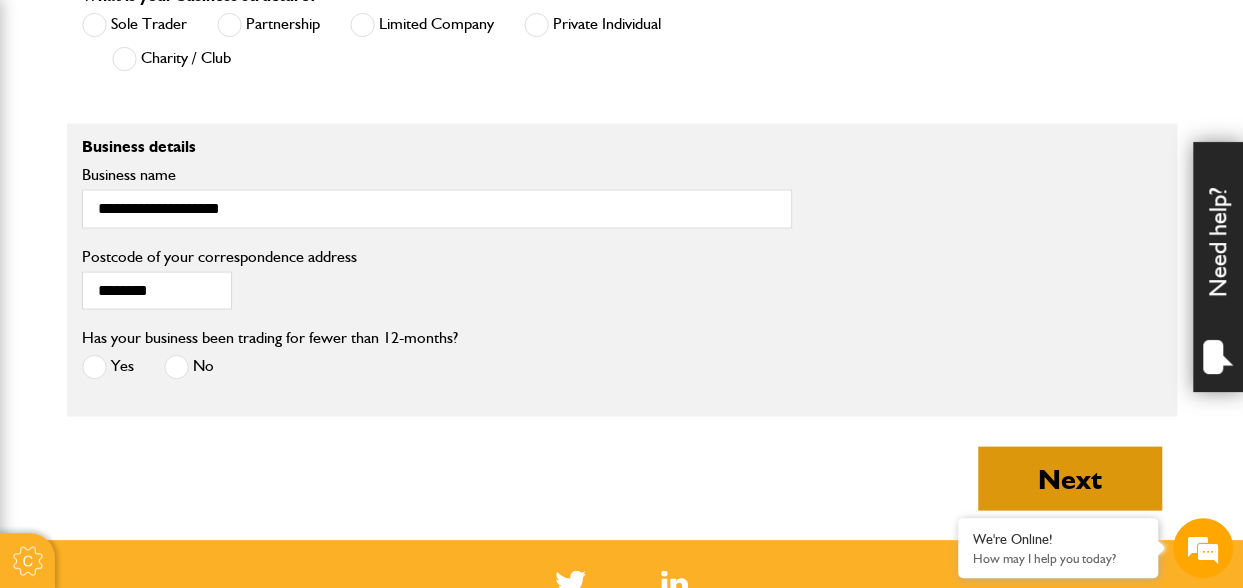 click on "Next" at bounding box center (1070, 478) 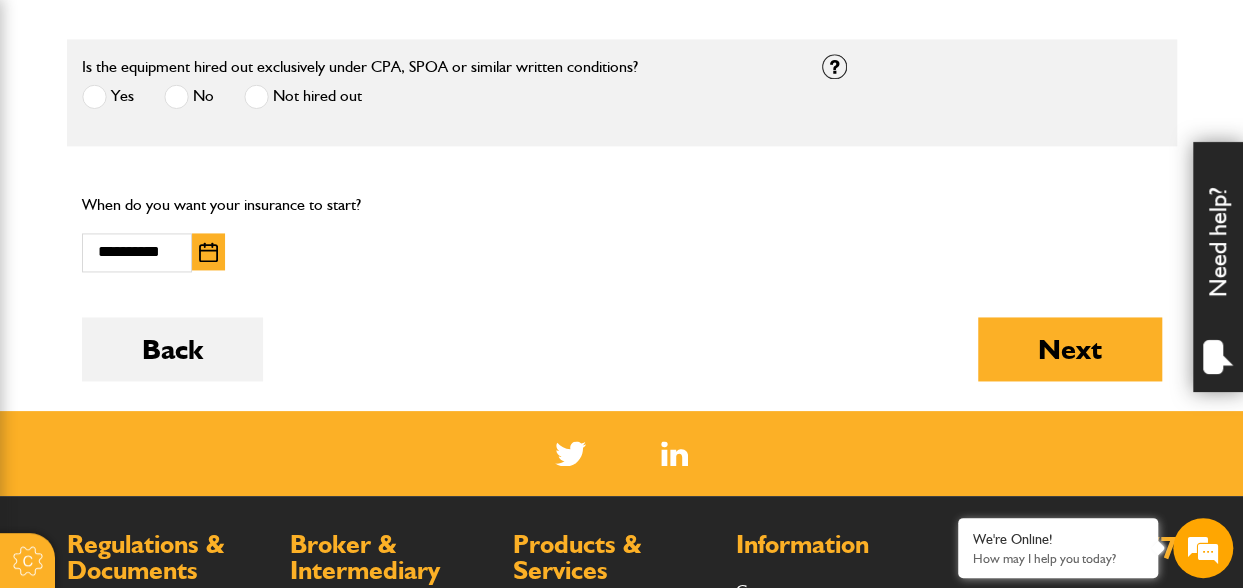 scroll, scrollTop: 1400, scrollLeft: 0, axis: vertical 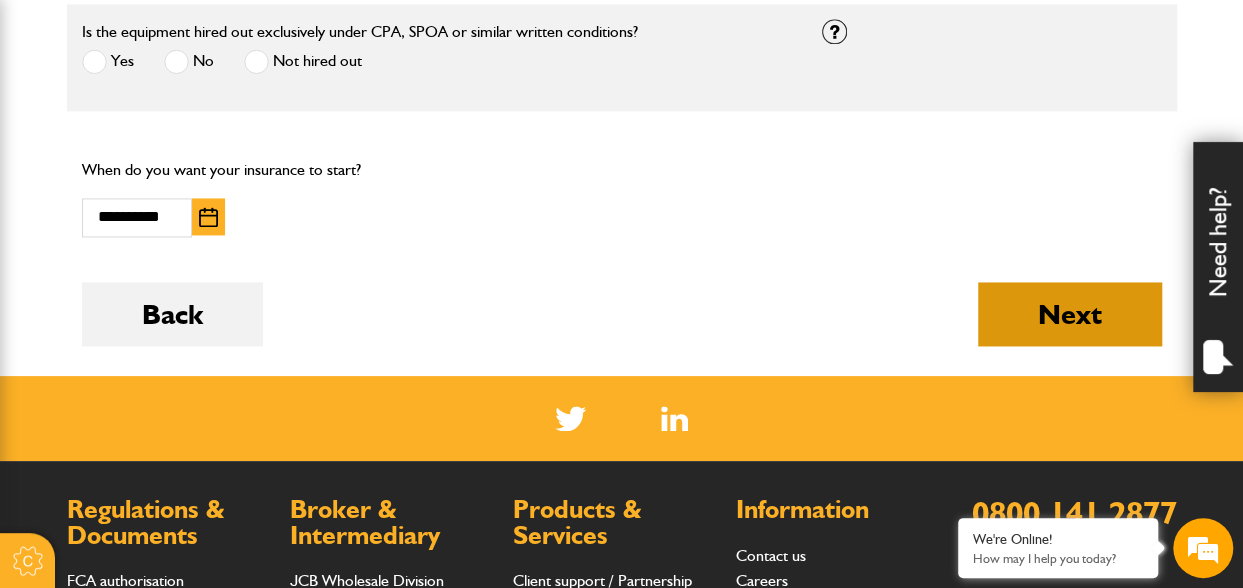 click on "Next" at bounding box center [1070, 314] 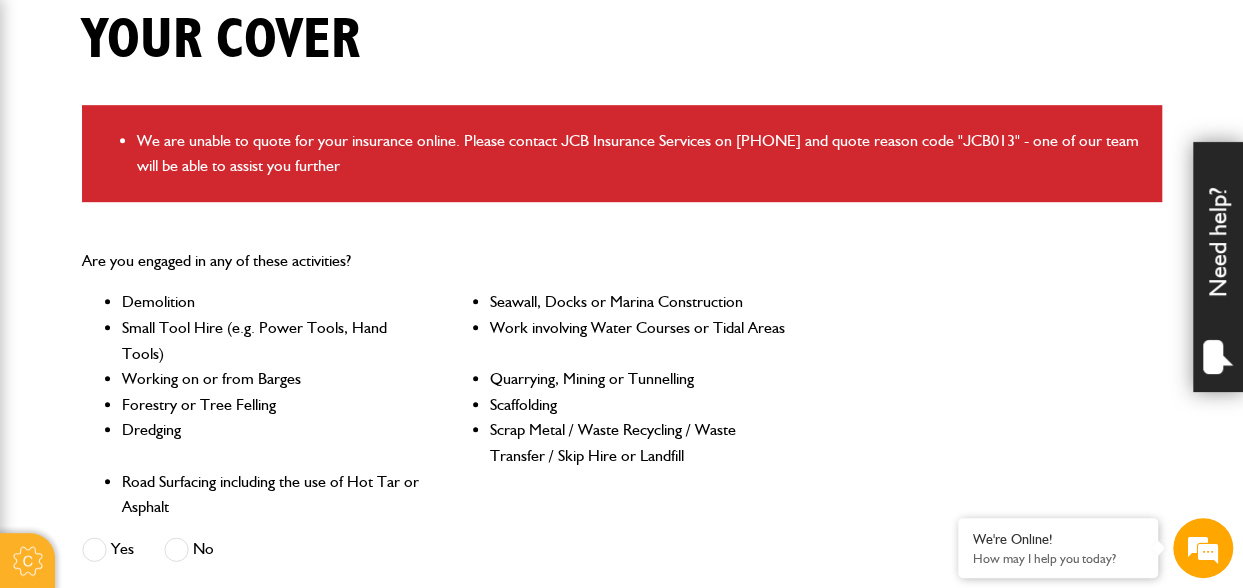 scroll, scrollTop: 520, scrollLeft: 0, axis: vertical 